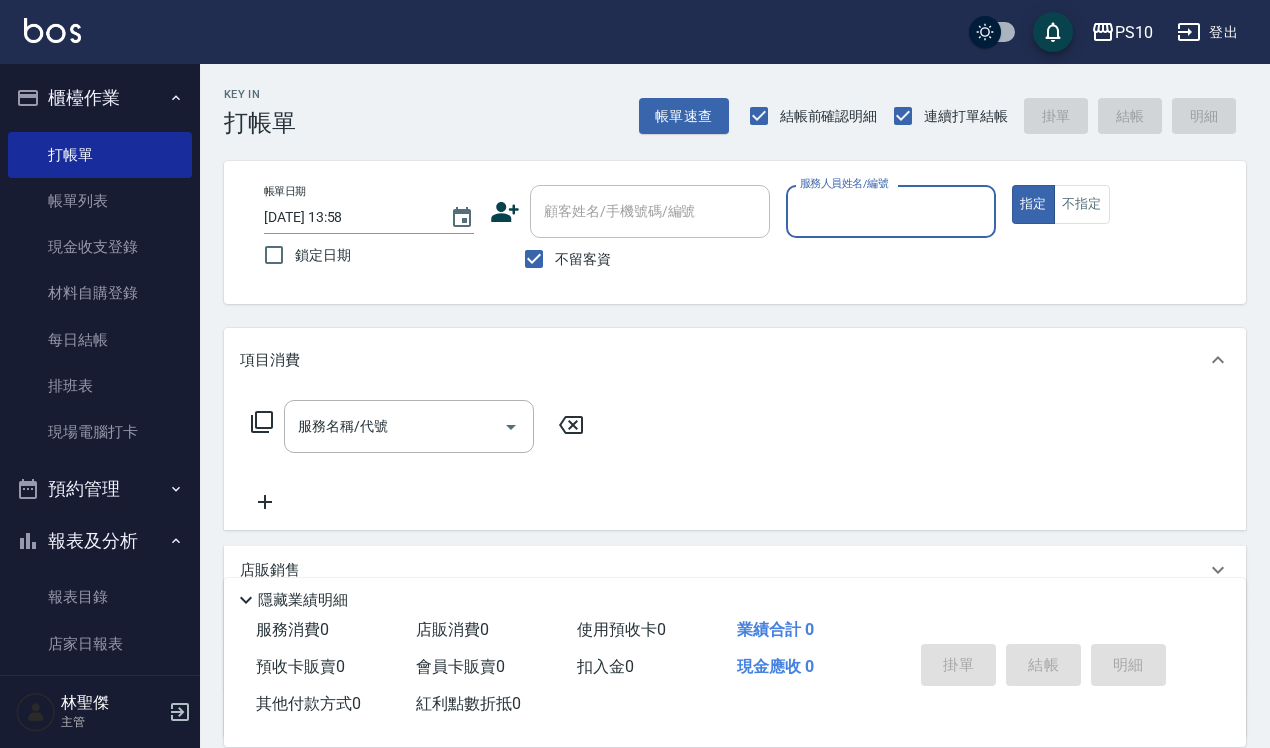 scroll, scrollTop: 0, scrollLeft: 0, axis: both 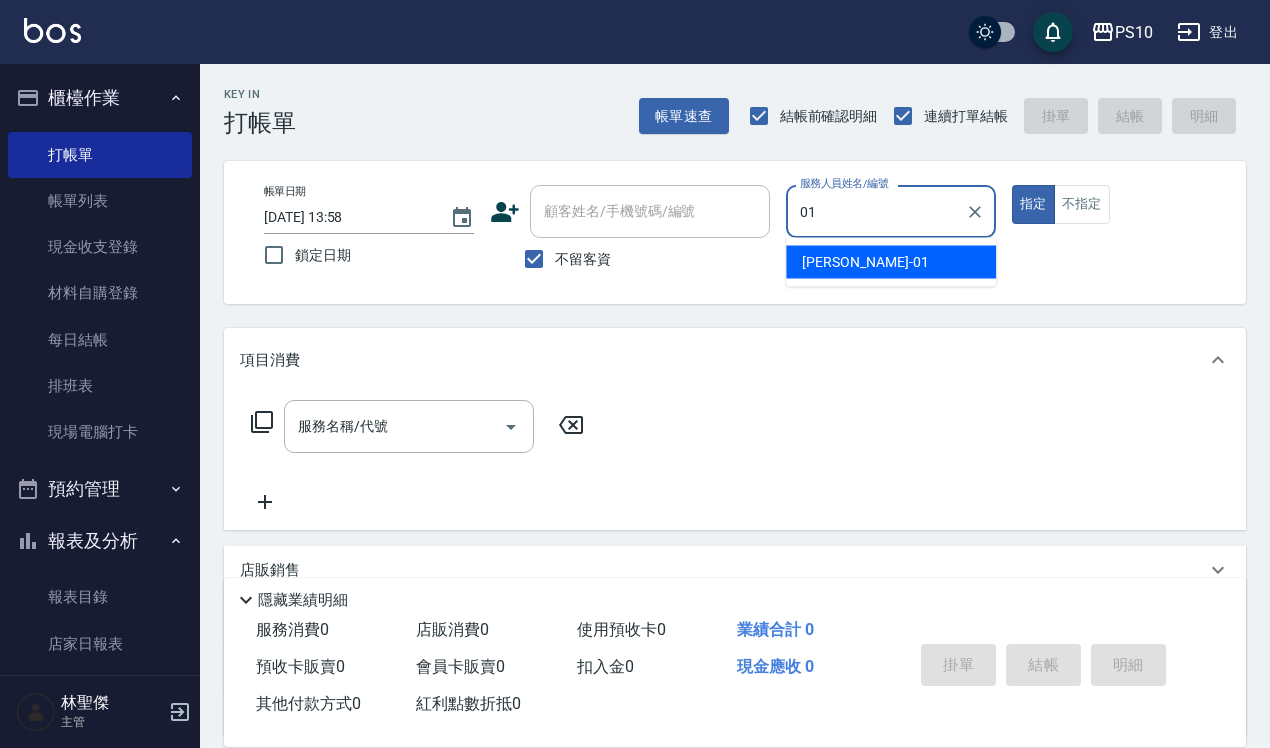 type on "[PERSON_NAME]-01" 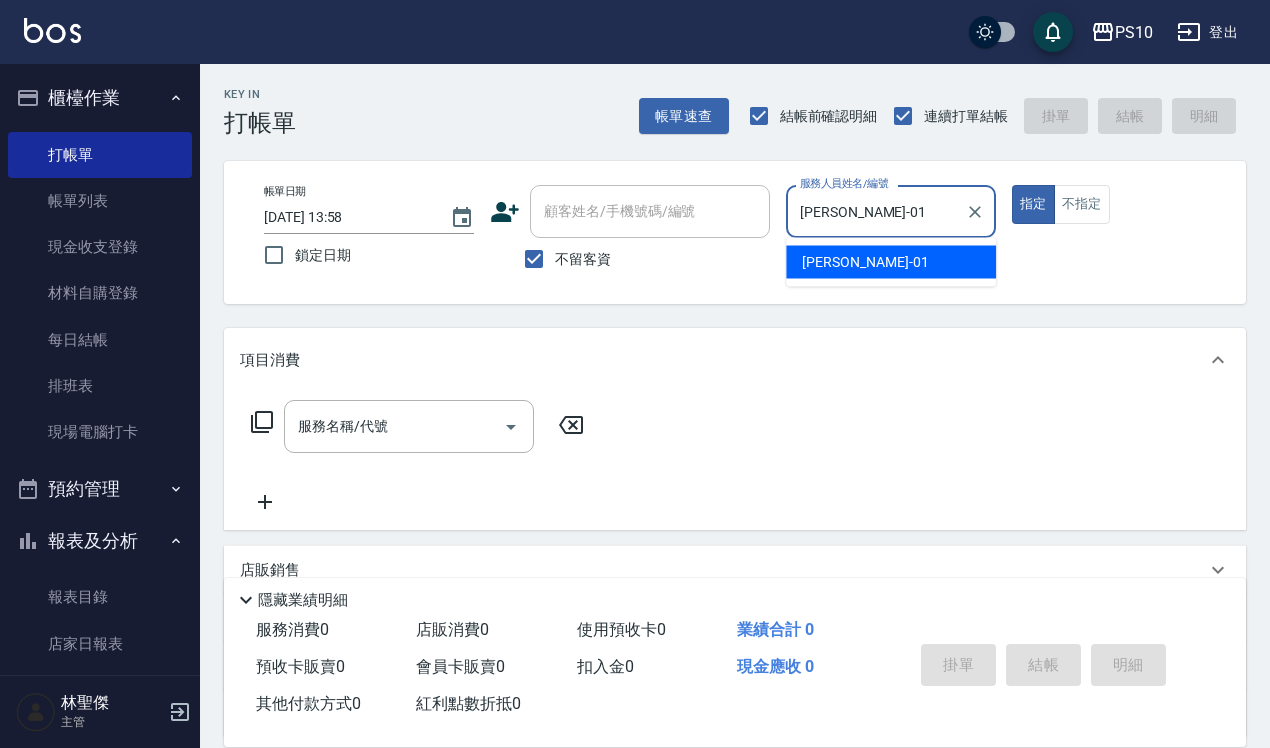 type on "true" 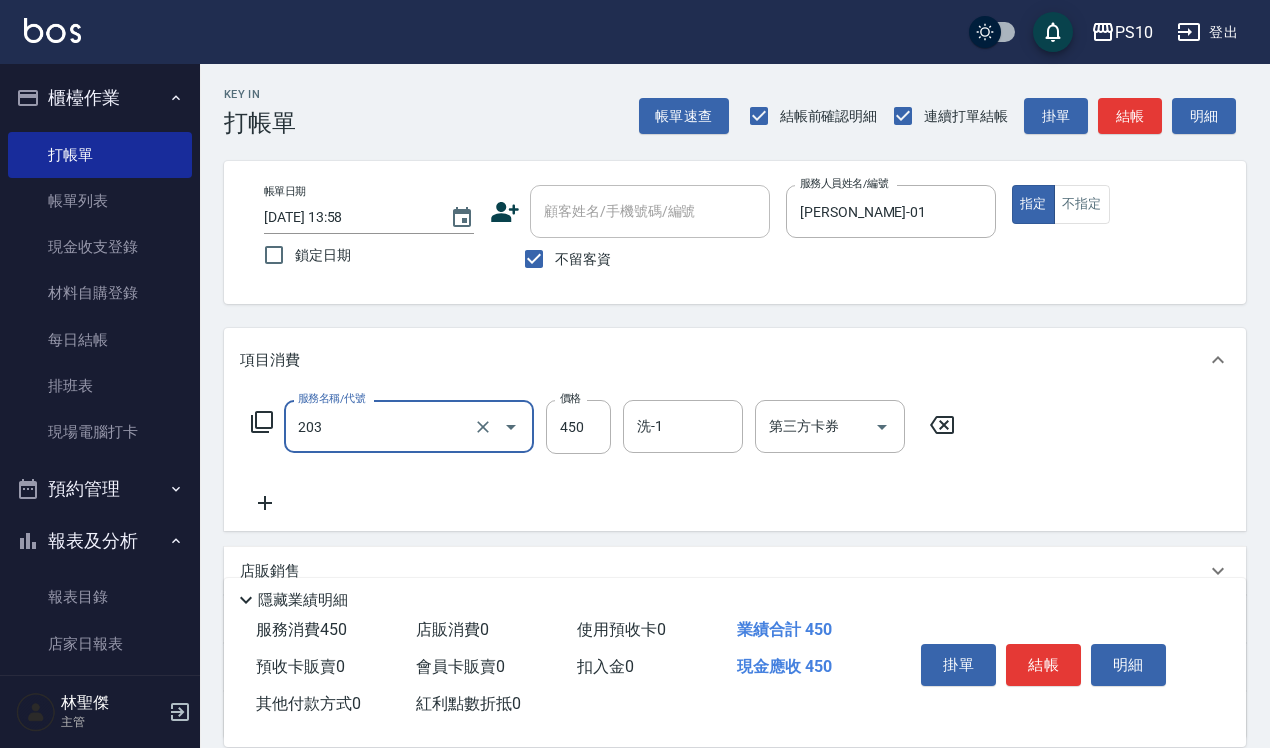type on "剪+洗(203)" 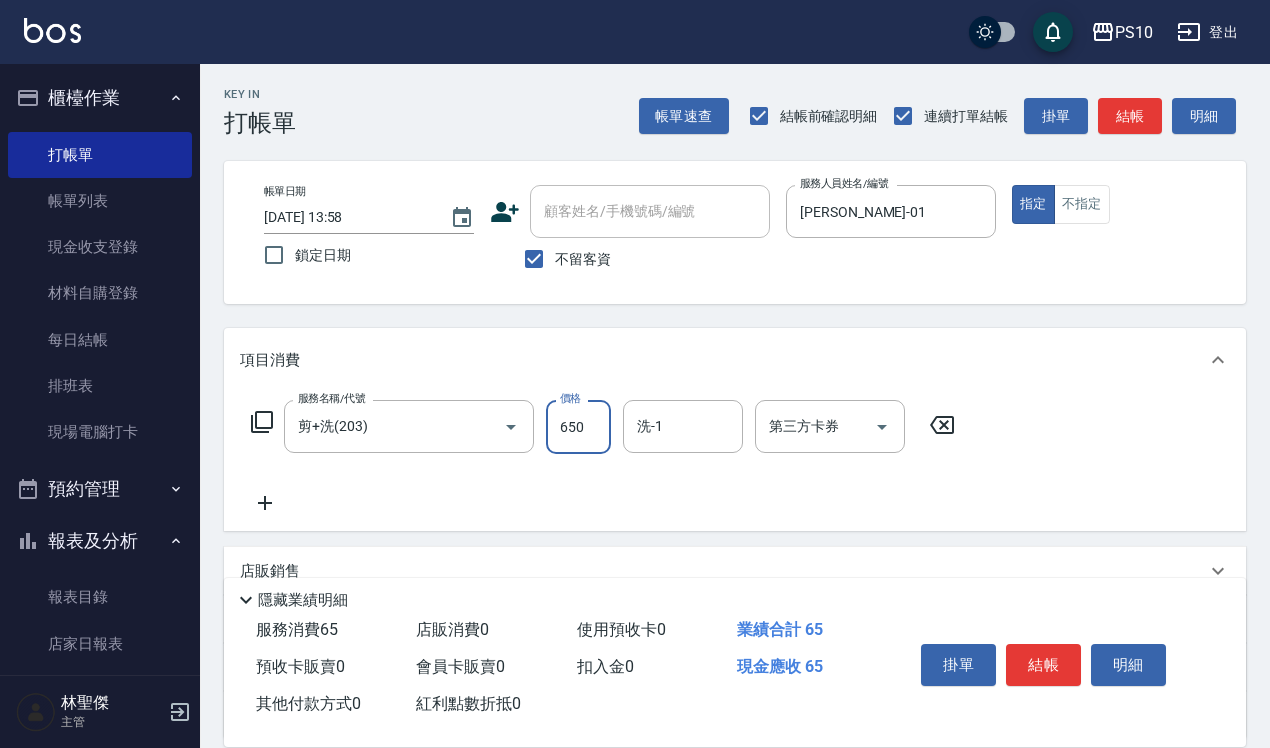 type on "650" 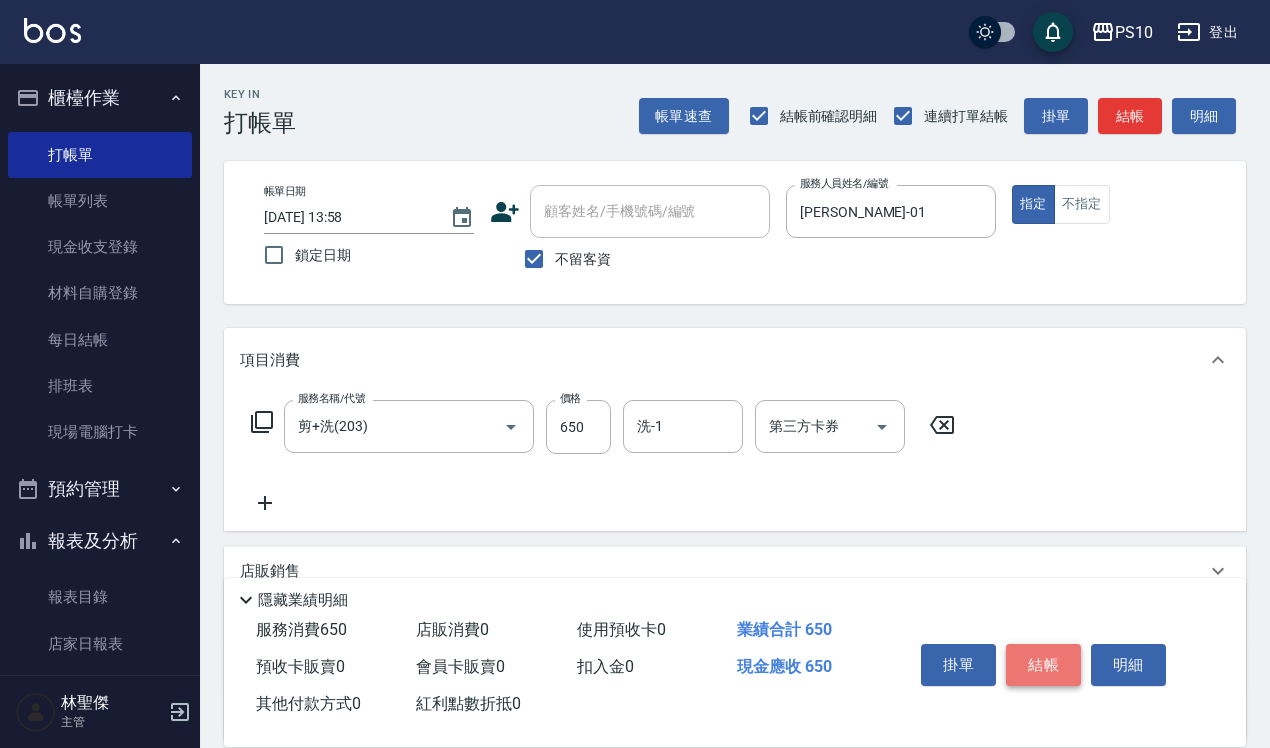 click on "結帳" at bounding box center [1043, 665] 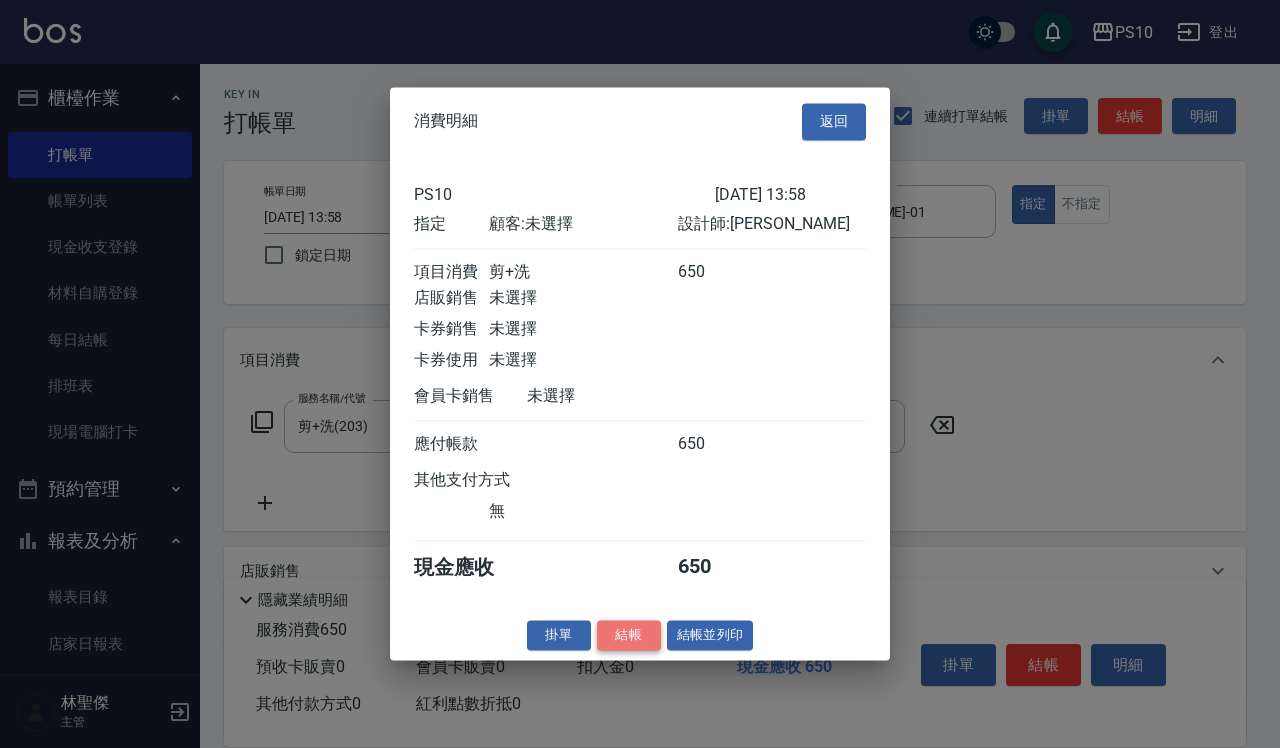 click on "結帳" at bounding box center [629, 635] 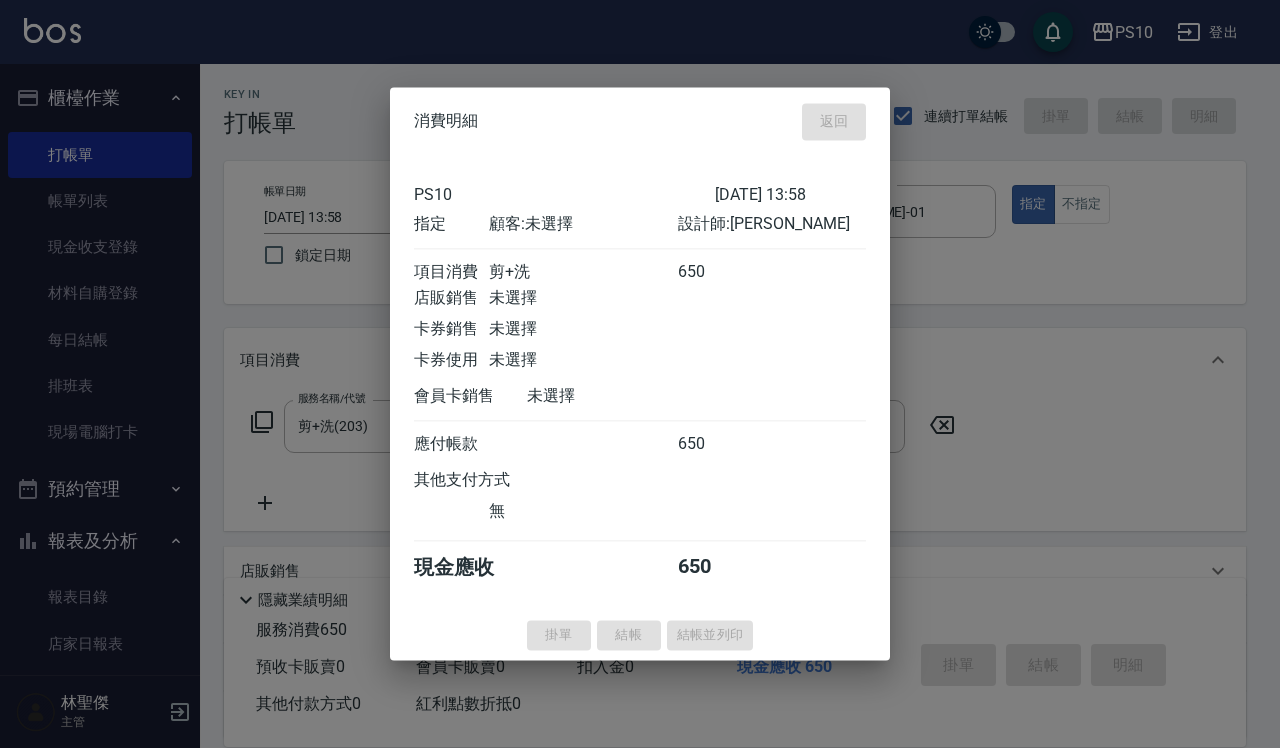 type on "[DATE] 14:47" 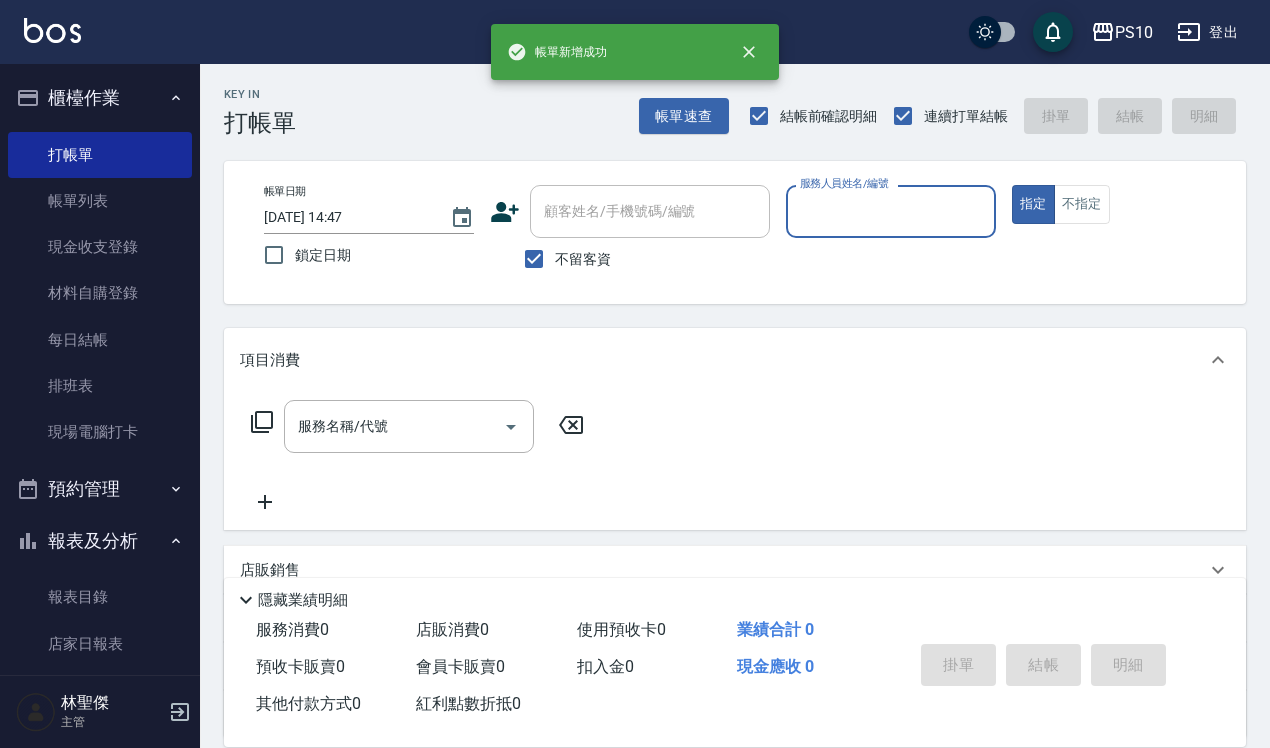 click on "服務人員姓名/編號" at bounding box center (891, 211) 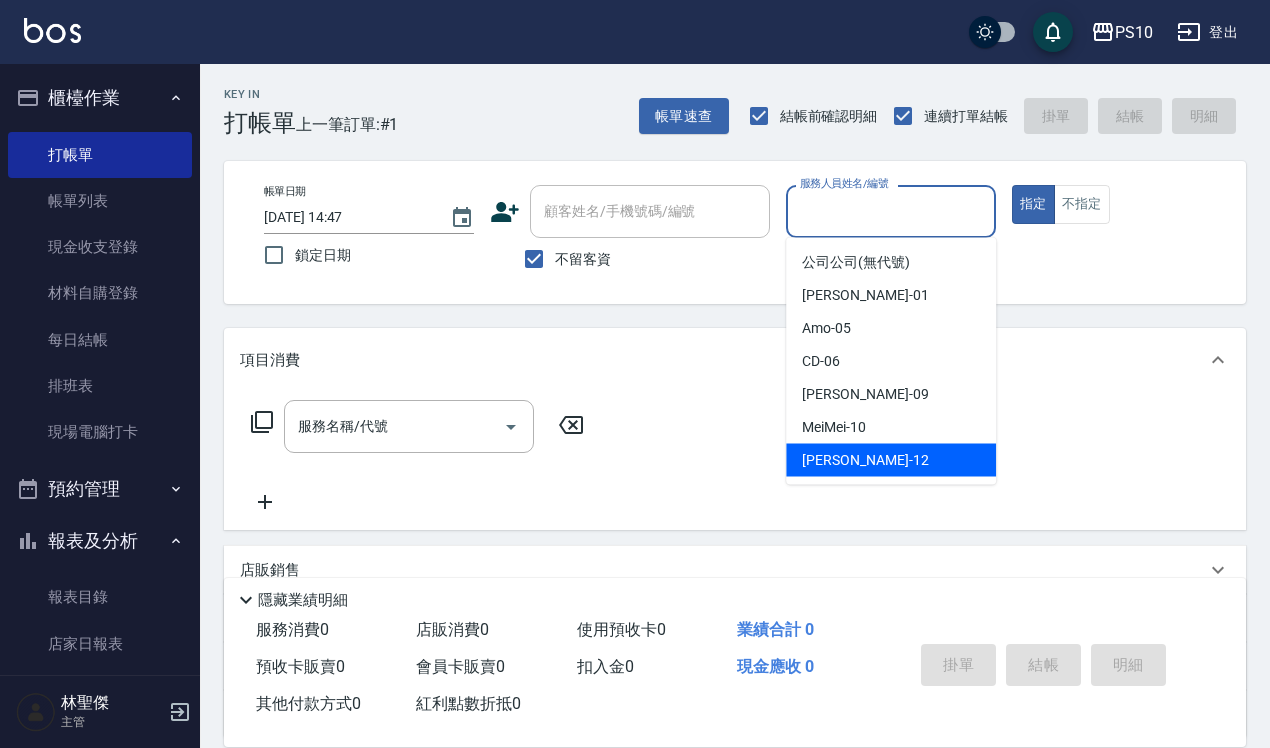 click on "[PERSON_NAME] -12" at bounding box center (891, 460) 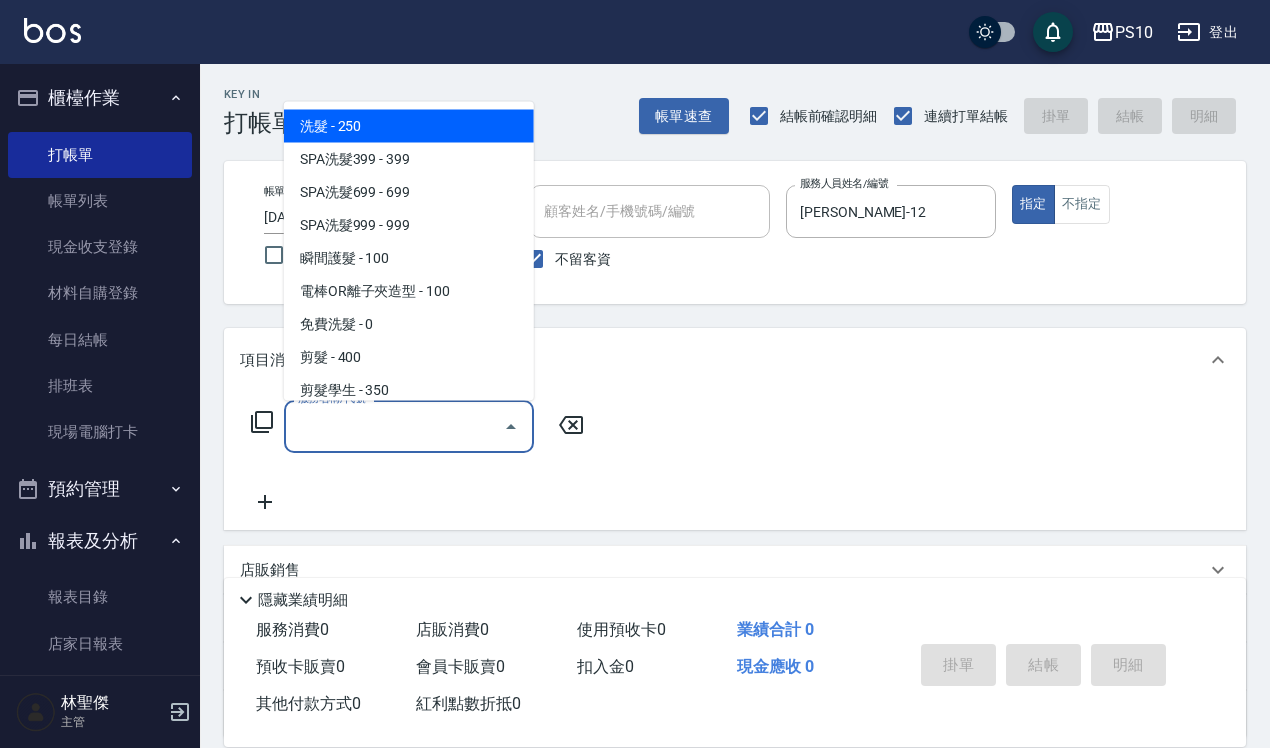 click on "服務名稱/代號" at bounding box center [394, 426] 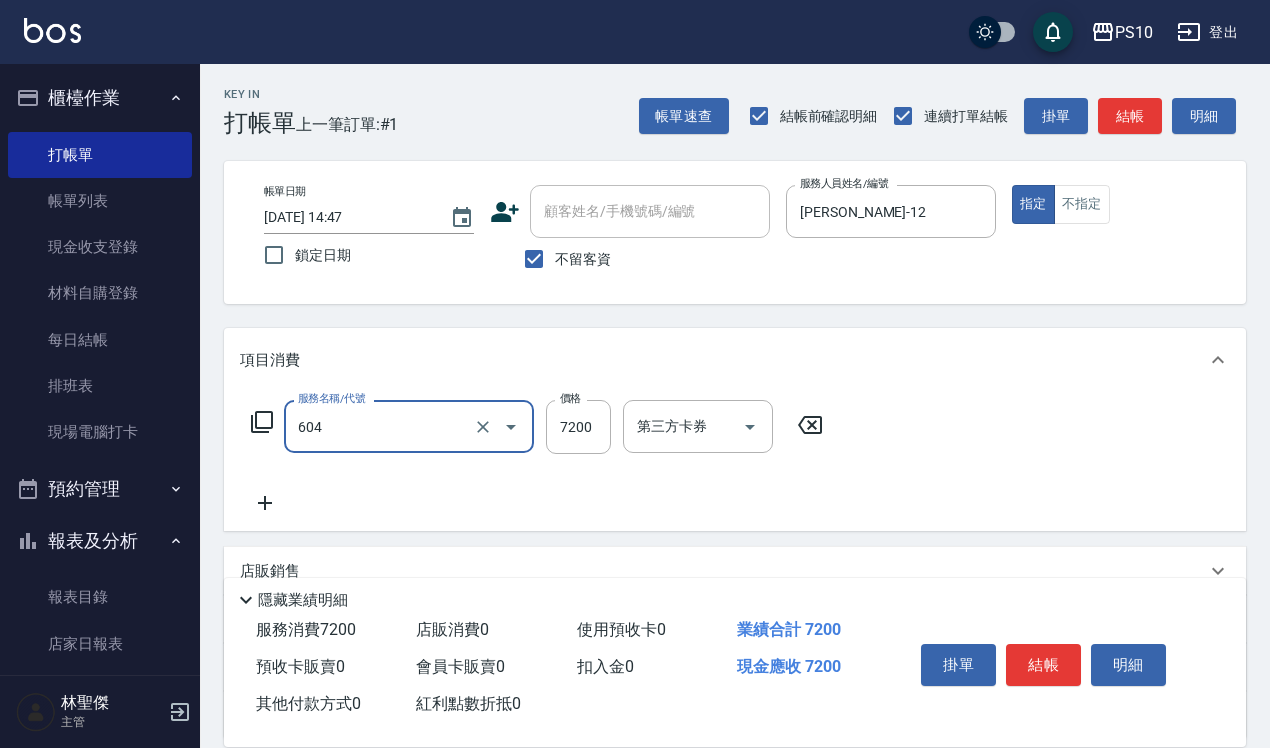 type on "蘆薈髮膜5次(604)" 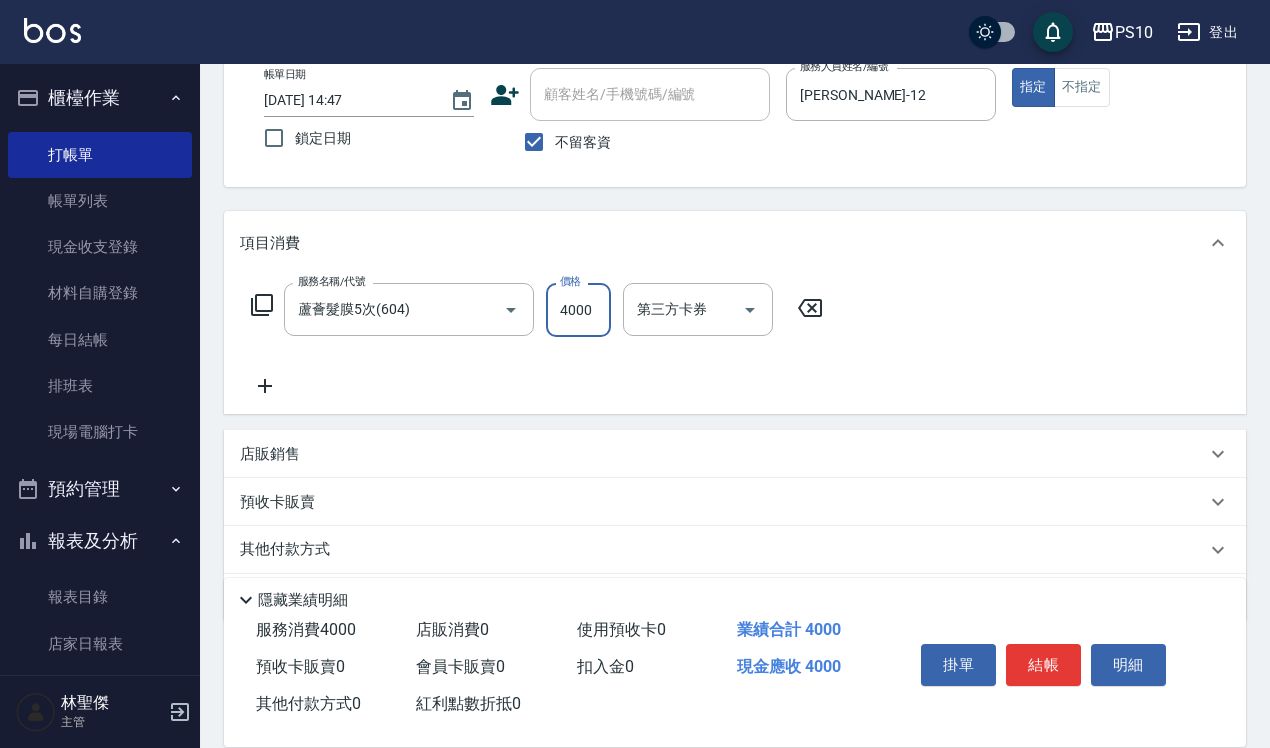 scroll, scrollTop: 181, scrollLeft: 0, axis: vertical 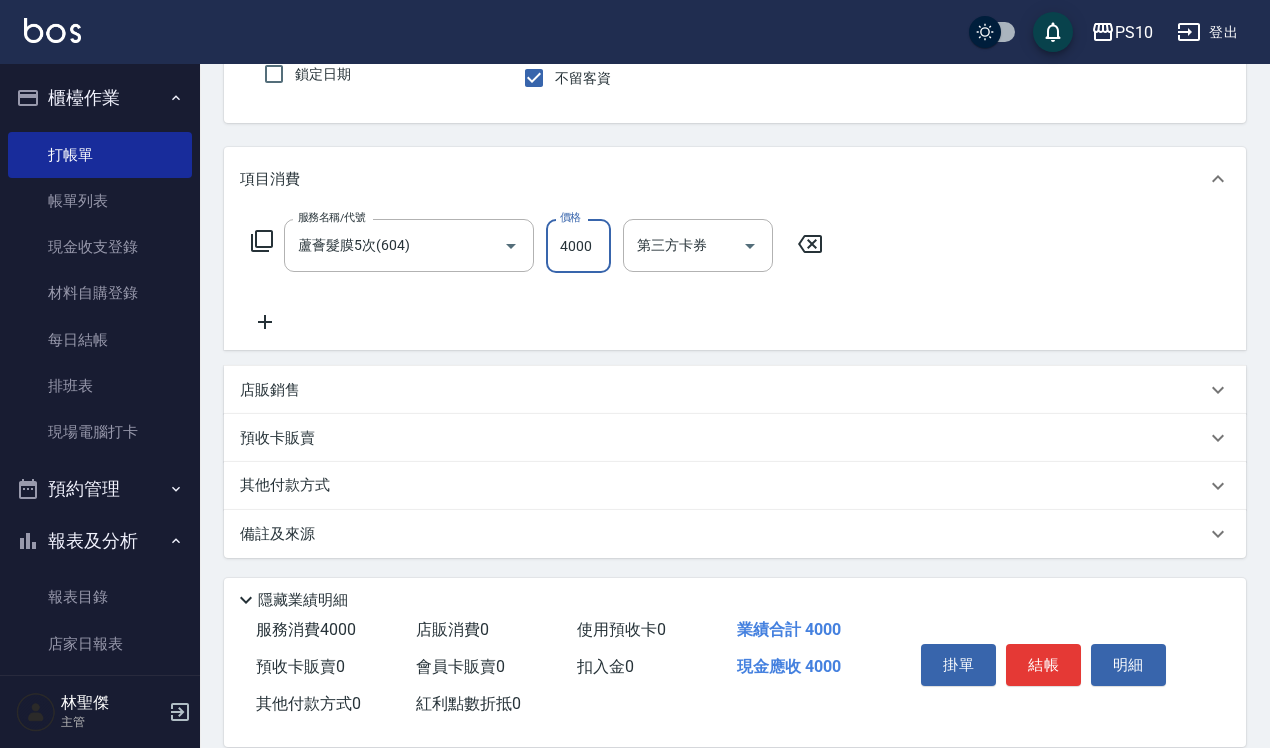 type on "4000" 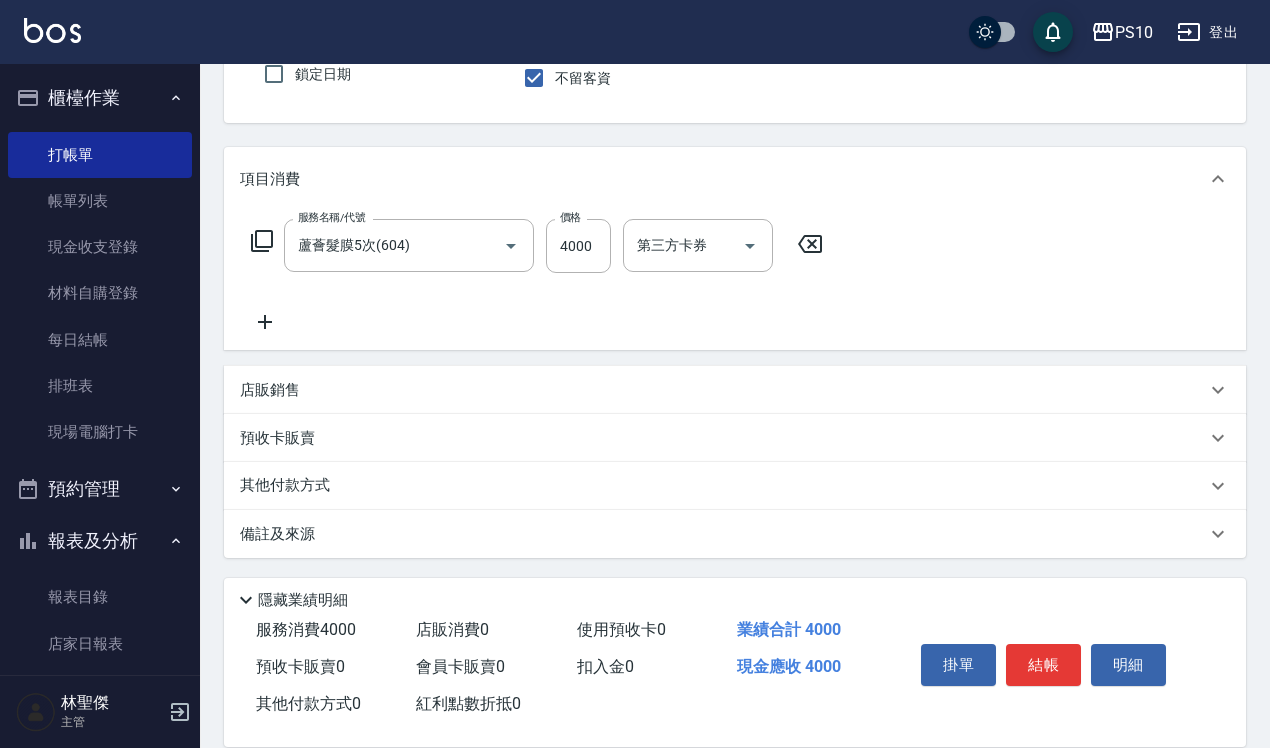 click on "其他付款方式" at bounding box center [723, 486] 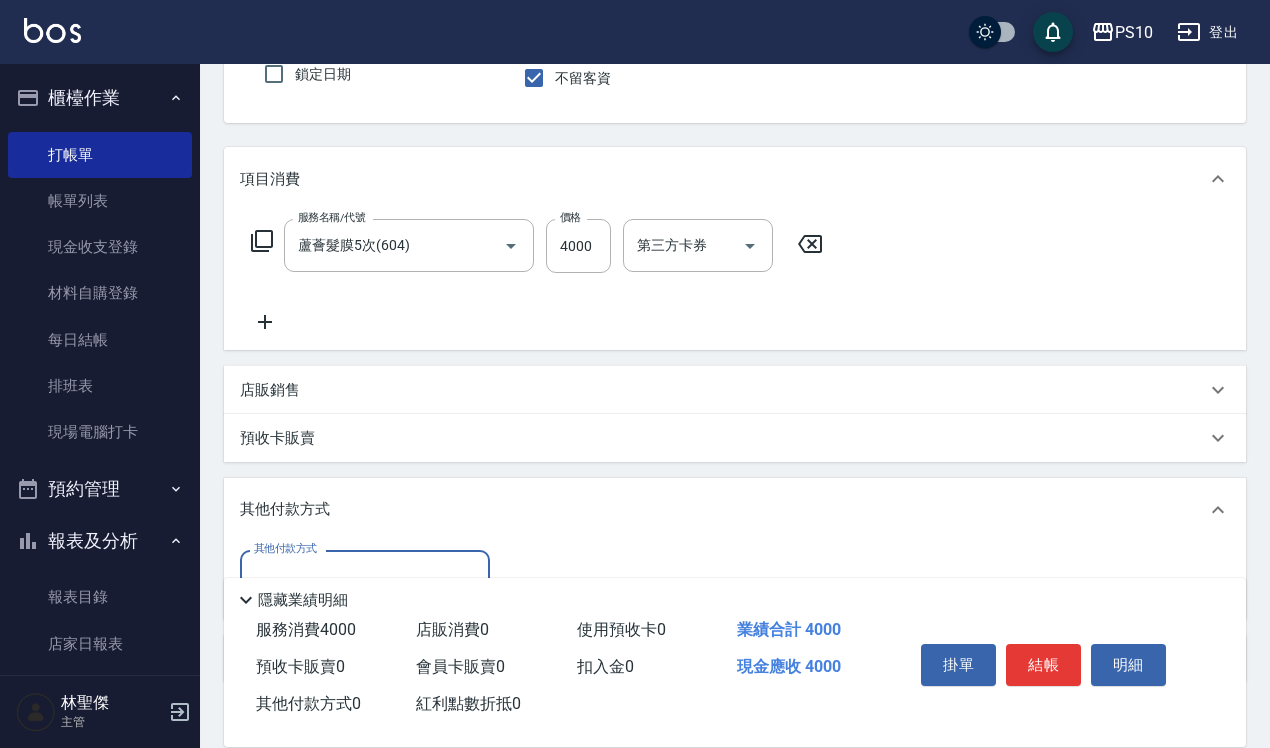 scroll, scrollTop: 298, scrollLeft: 0, axis: vertical 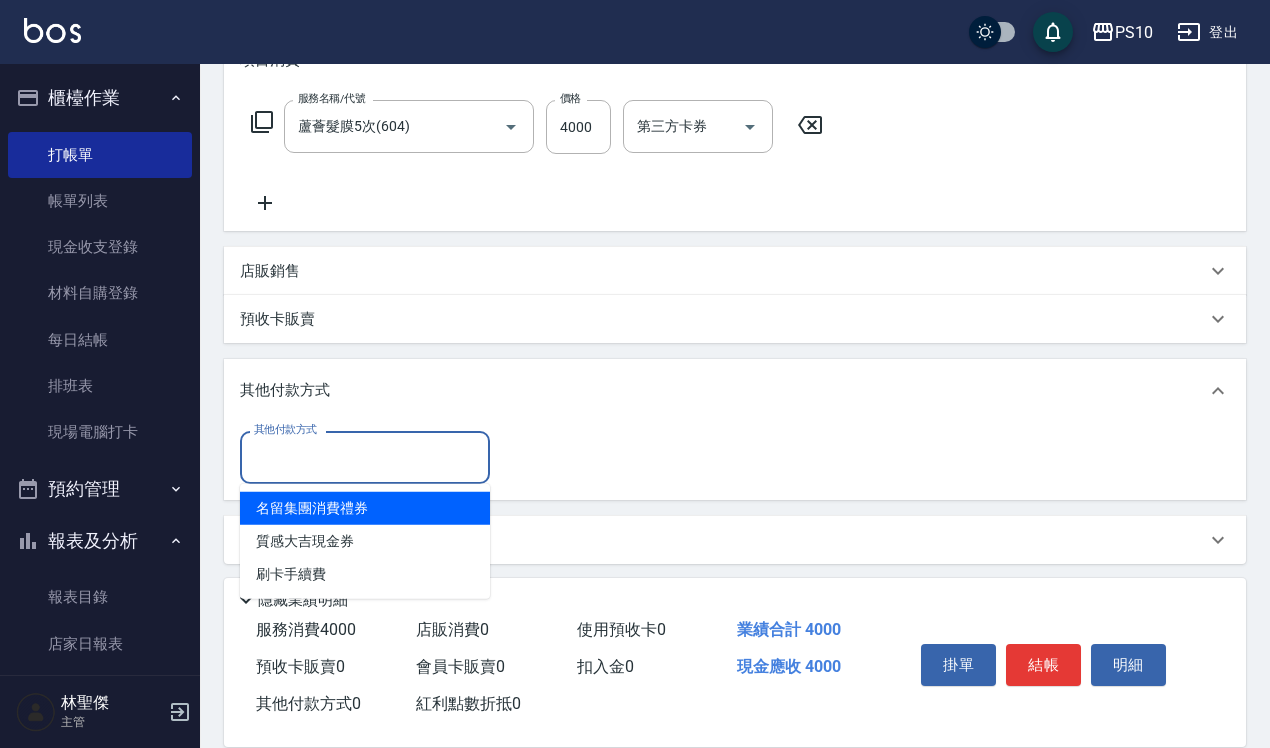 click on "其他付款方式" at bounding box center (365, 457) 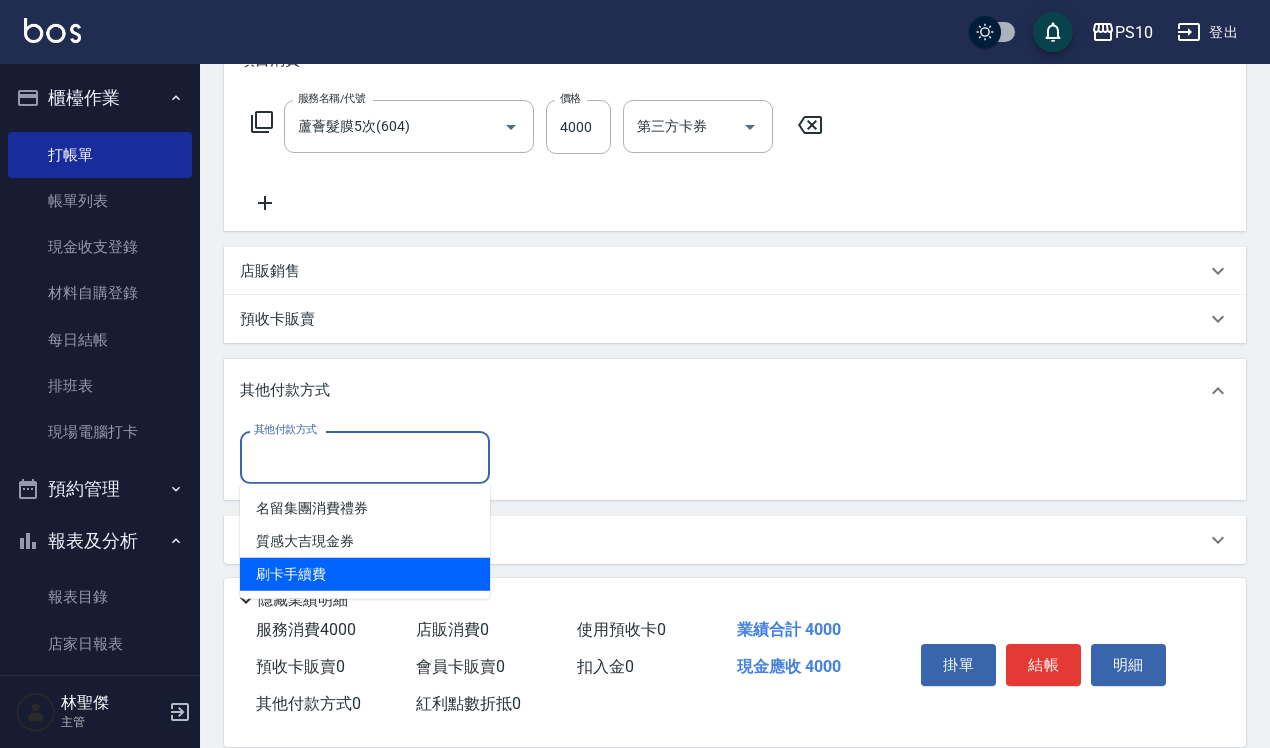 click on "刷卡手續費" at bounding box center [365, 574] 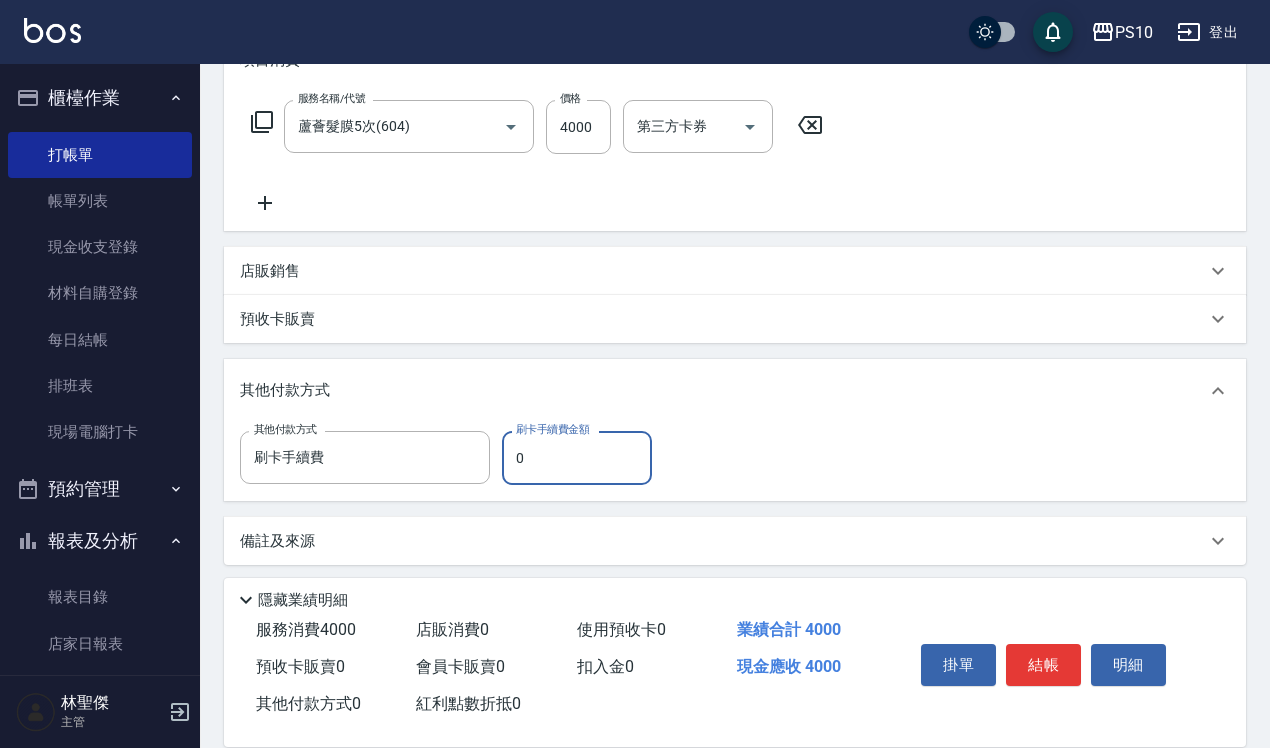 drag, startPoint x: 512, startPoint y: 460, endPoint x: 535, endPoint y: 458, distance: 23.086792 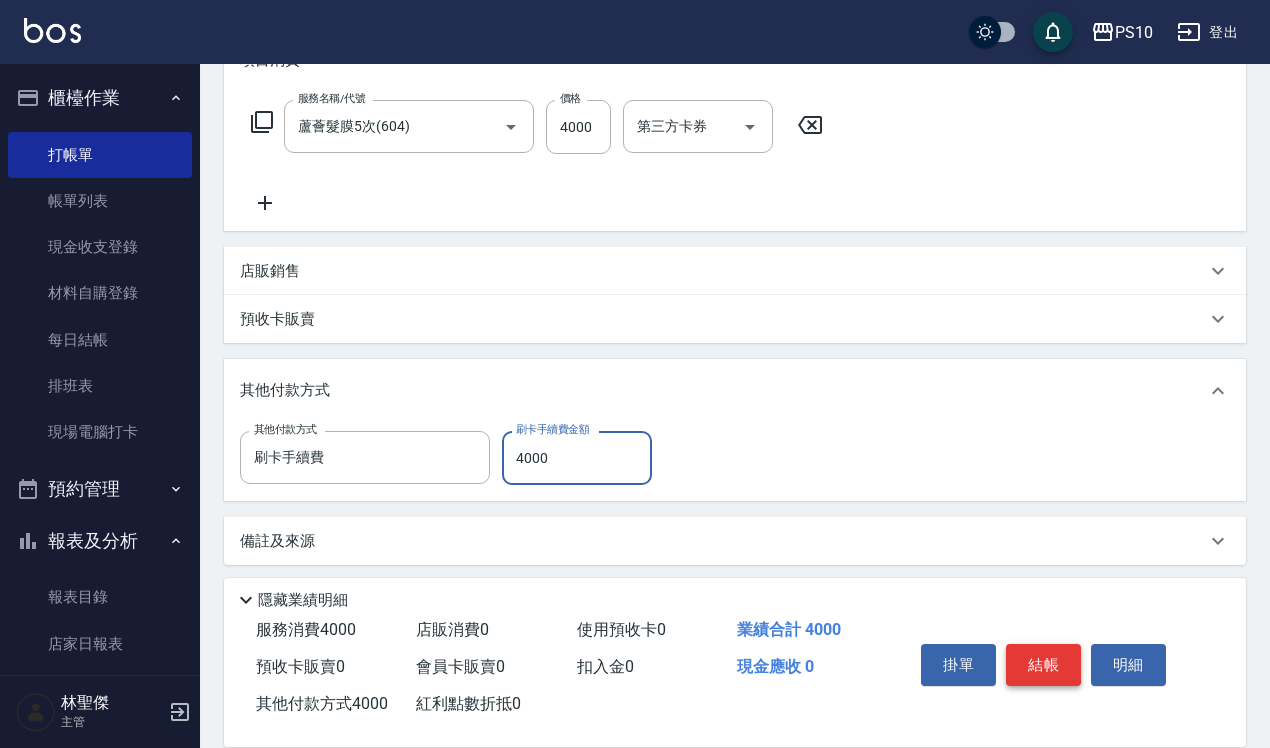 type on "4000" 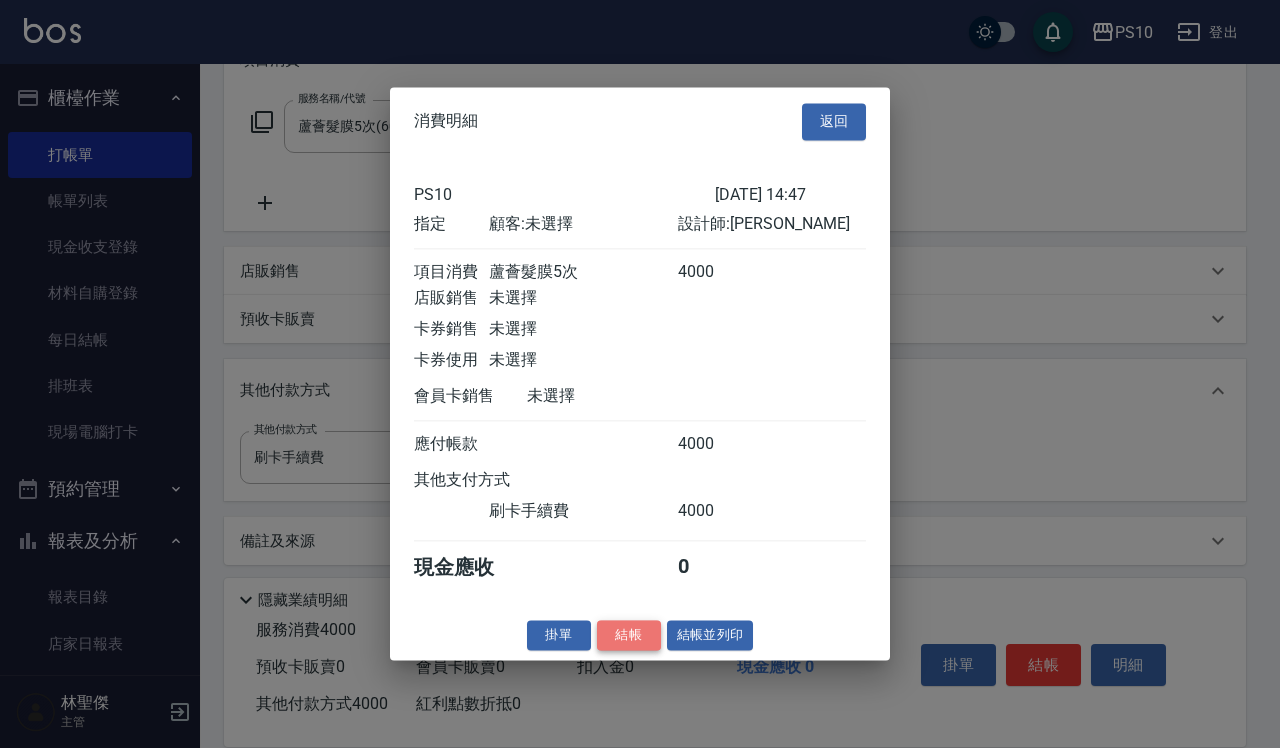 click on "結帳" at bounding box center [629, 635] 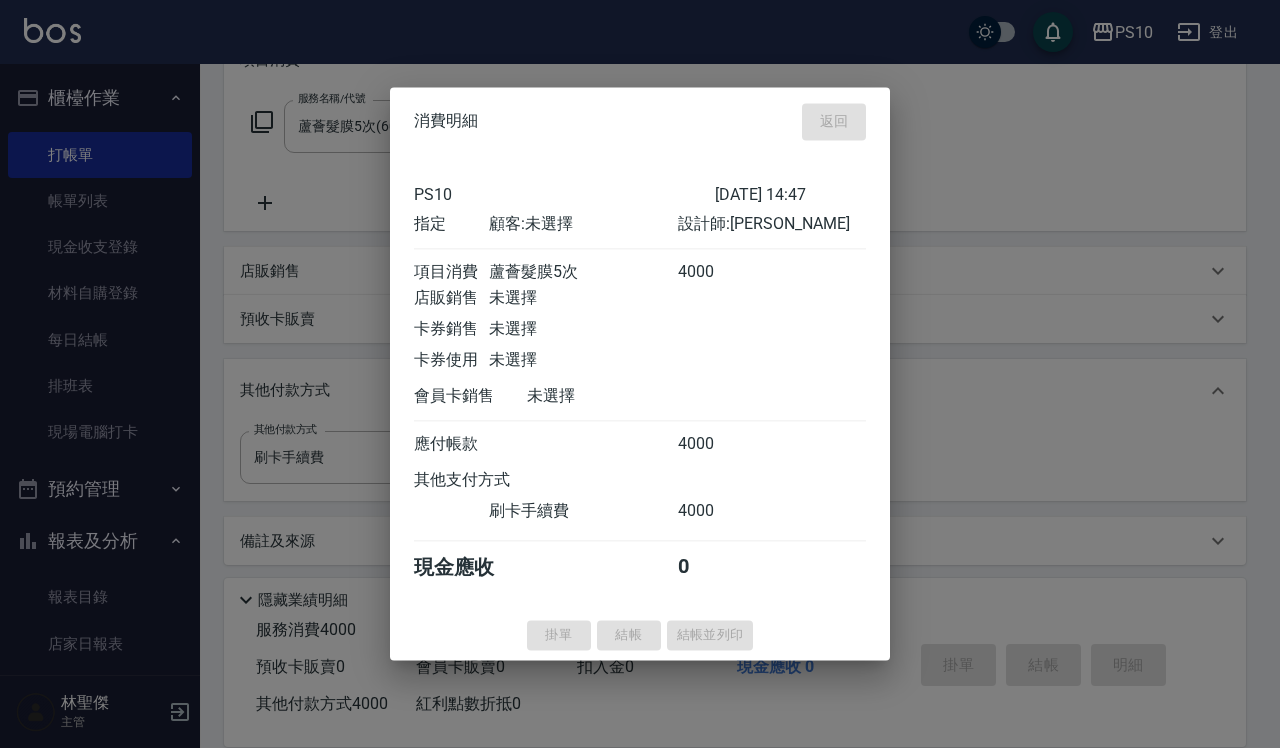 type on "[DATE] 14:48" 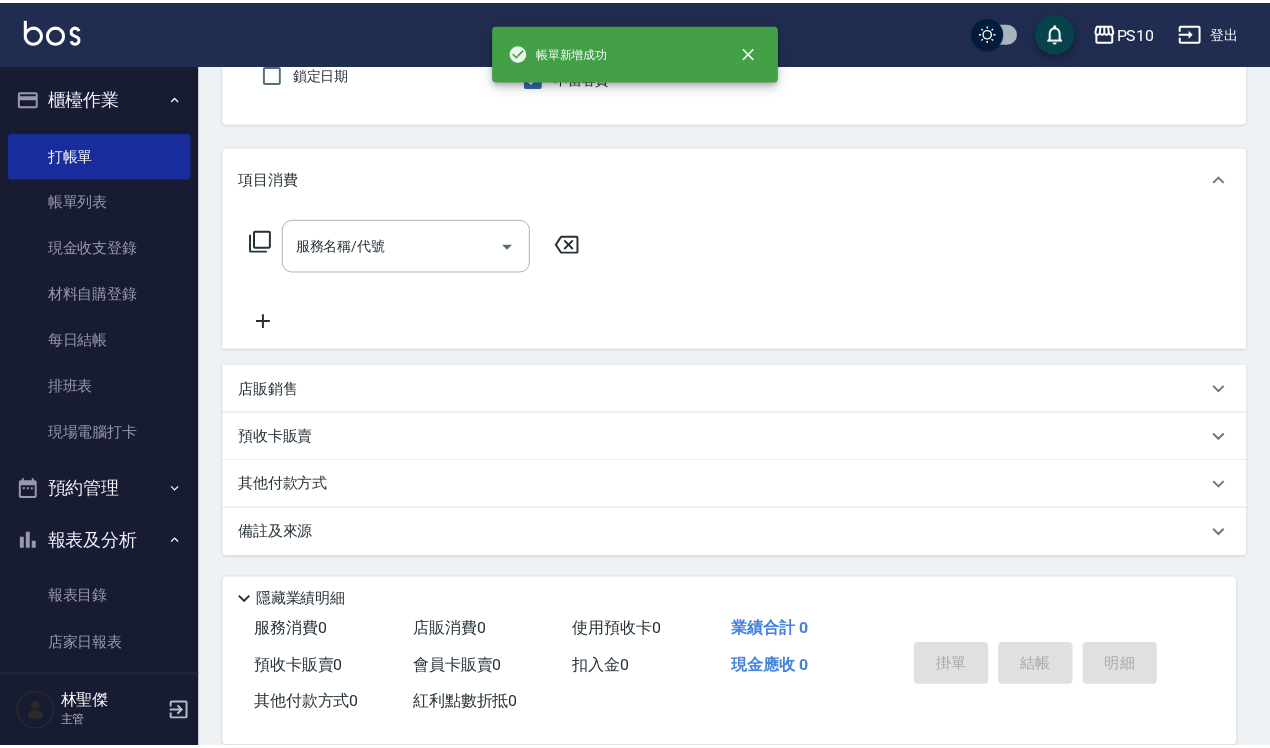 scroll, scrollTop: 0, scrollLeft: 0, axis: both 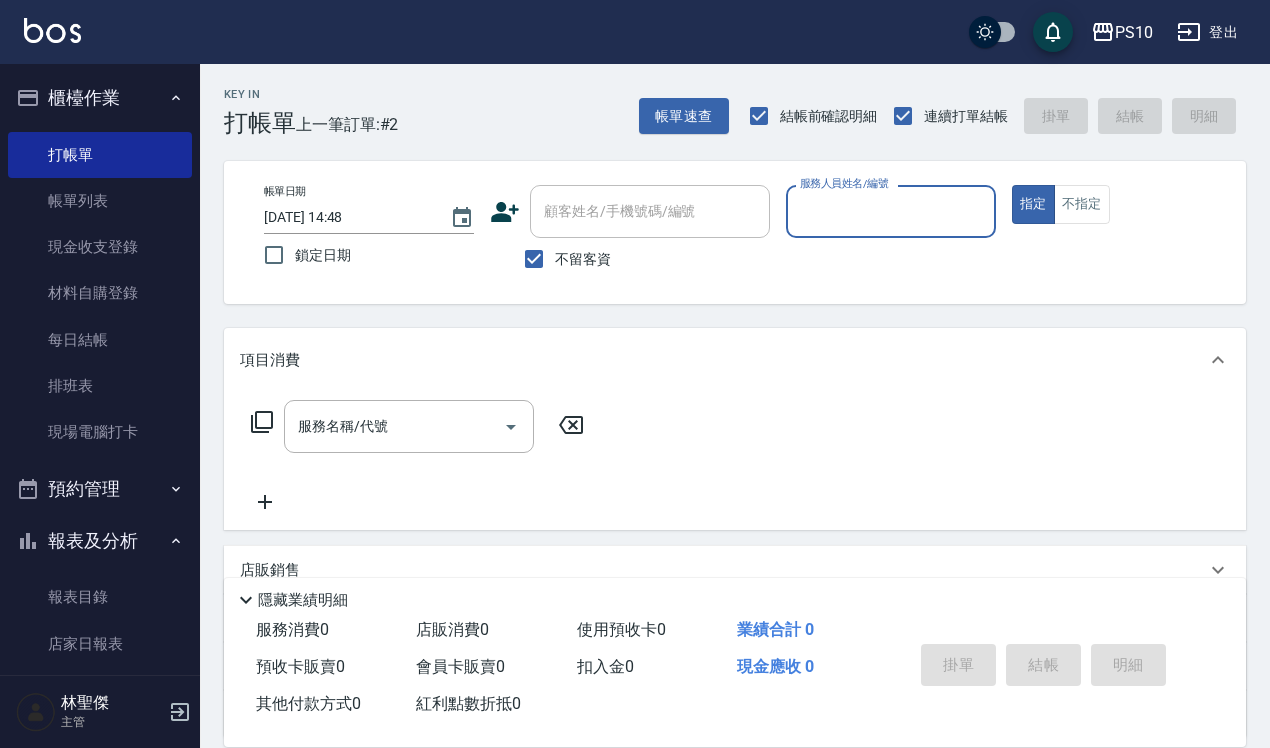 click on "服務人員姓名/編號" at bounding box center (891, 211) 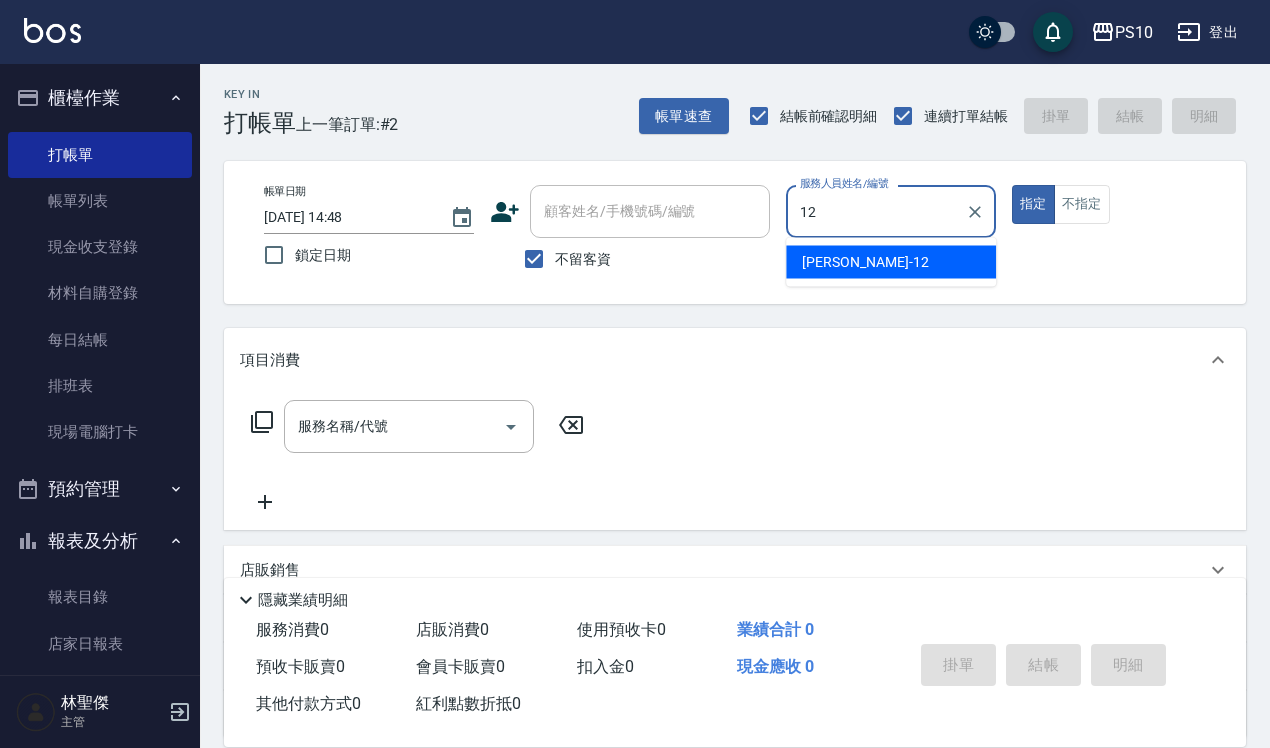 type on "[PERSON_NAME]-12" 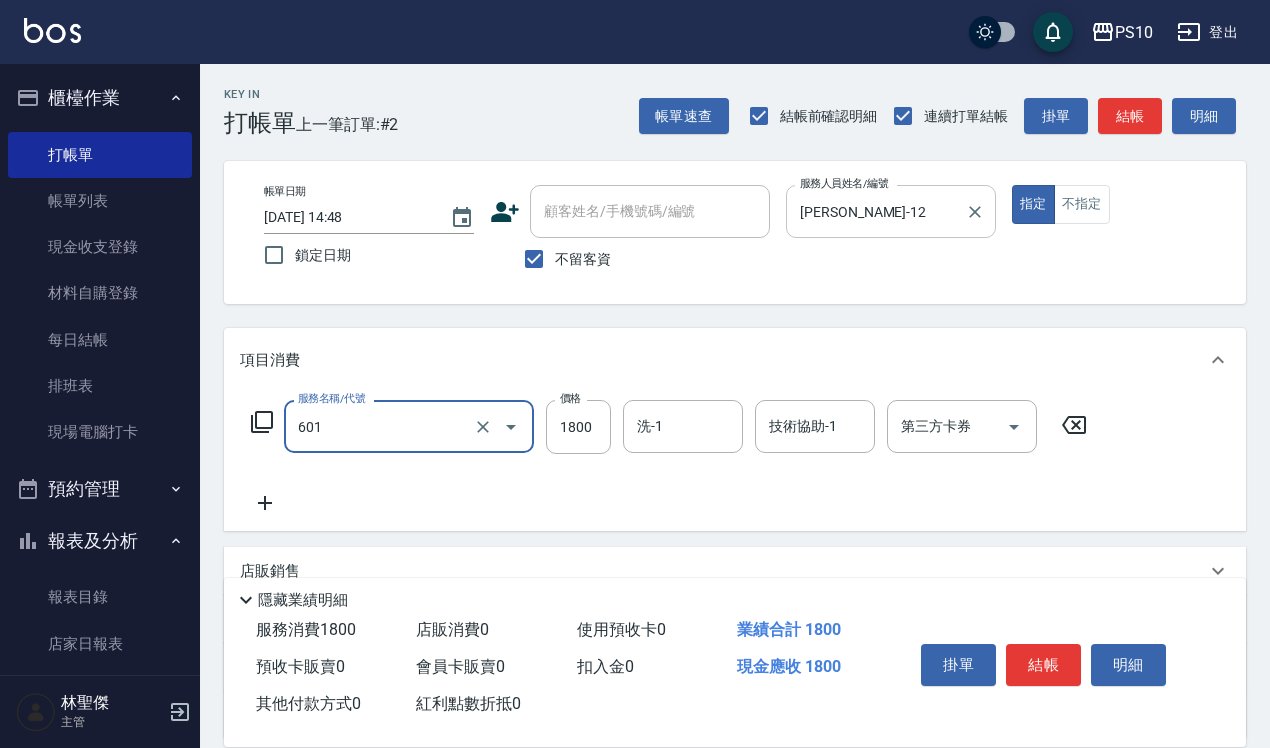 type on "醫學頭皮(601)" 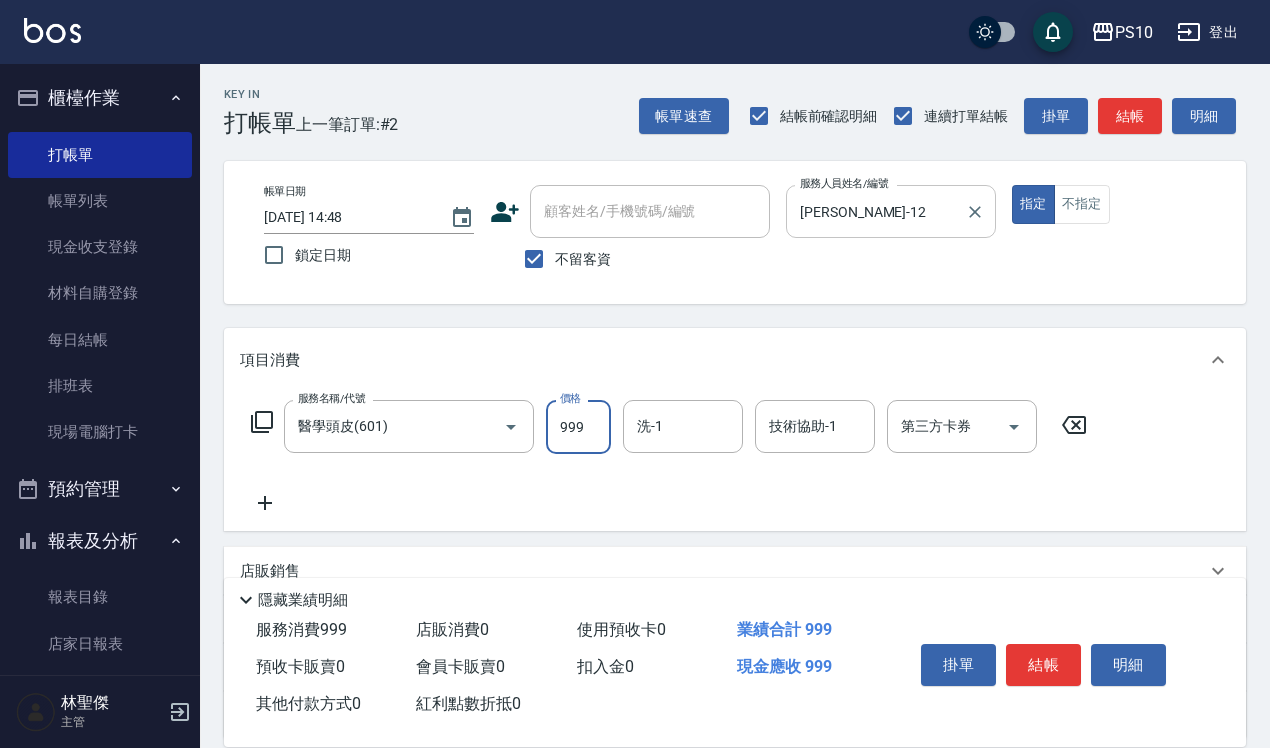 type on "999" 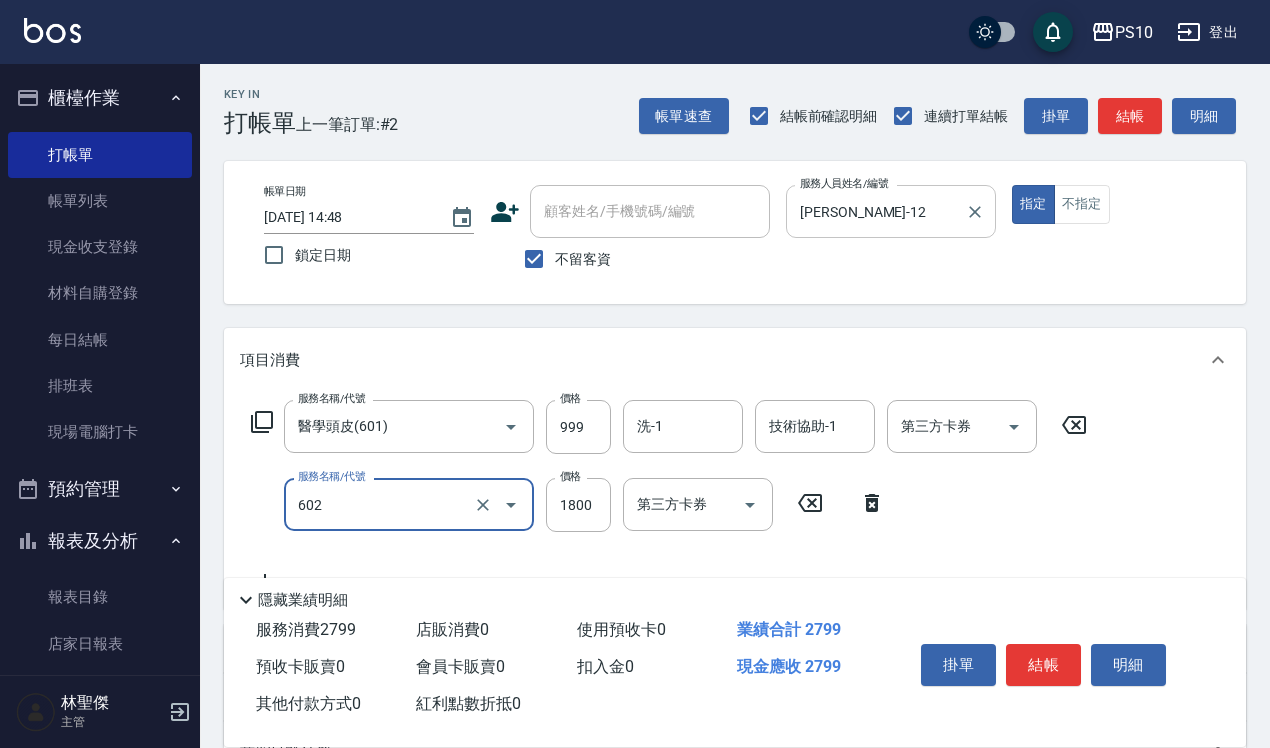 type on "蘆薈髮膜(602)" 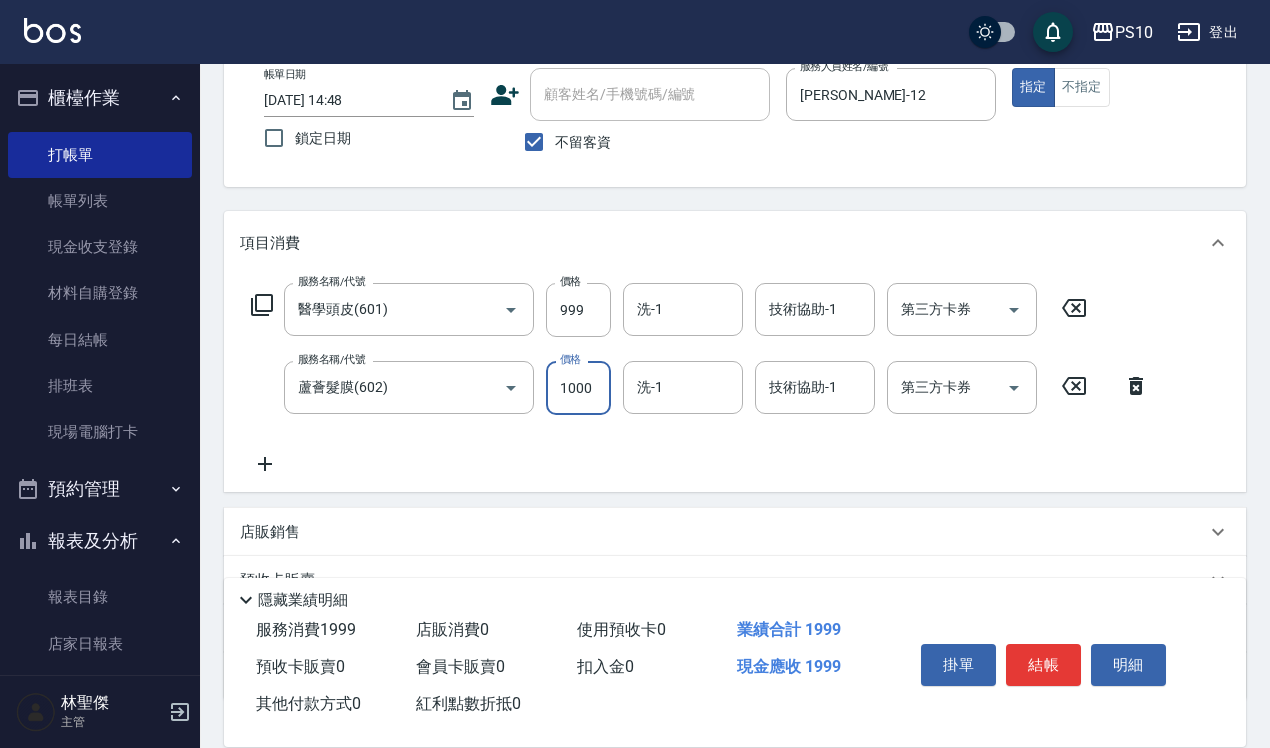 scroll, scrollTop: 250, scrollLeft: 0, axis: vertical 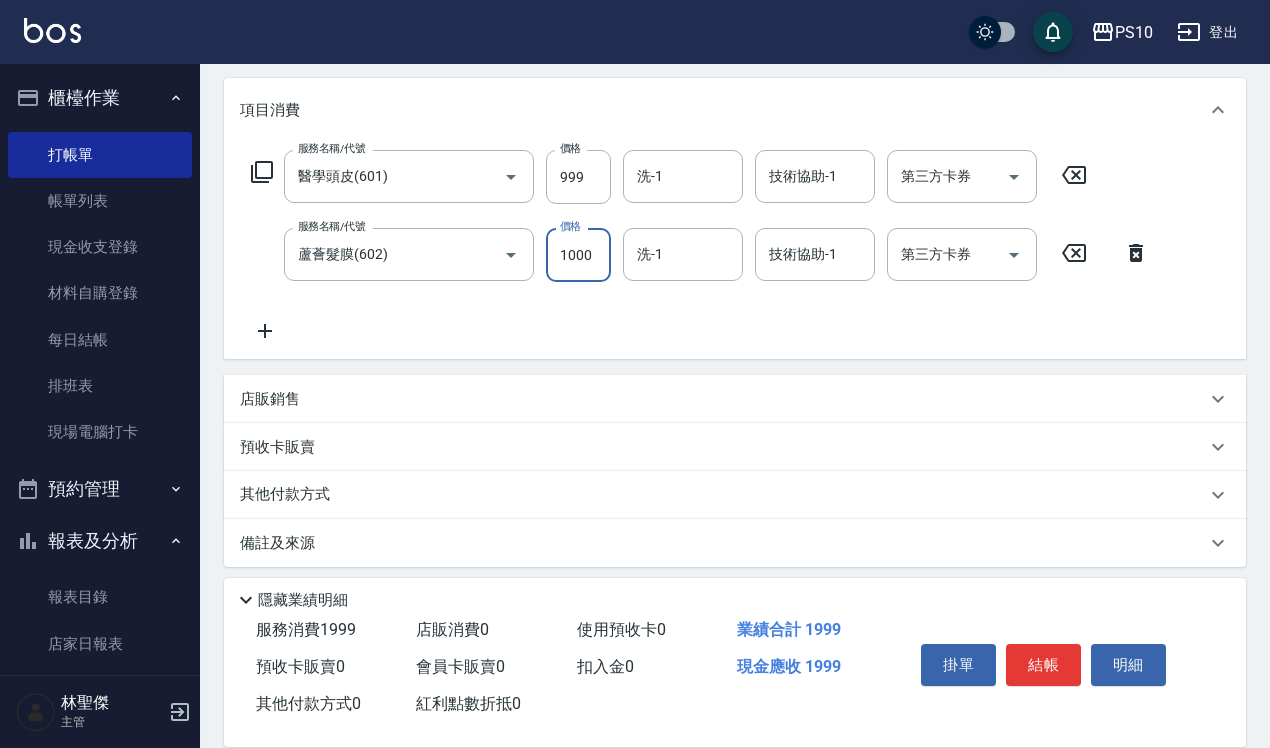 type on "1000" 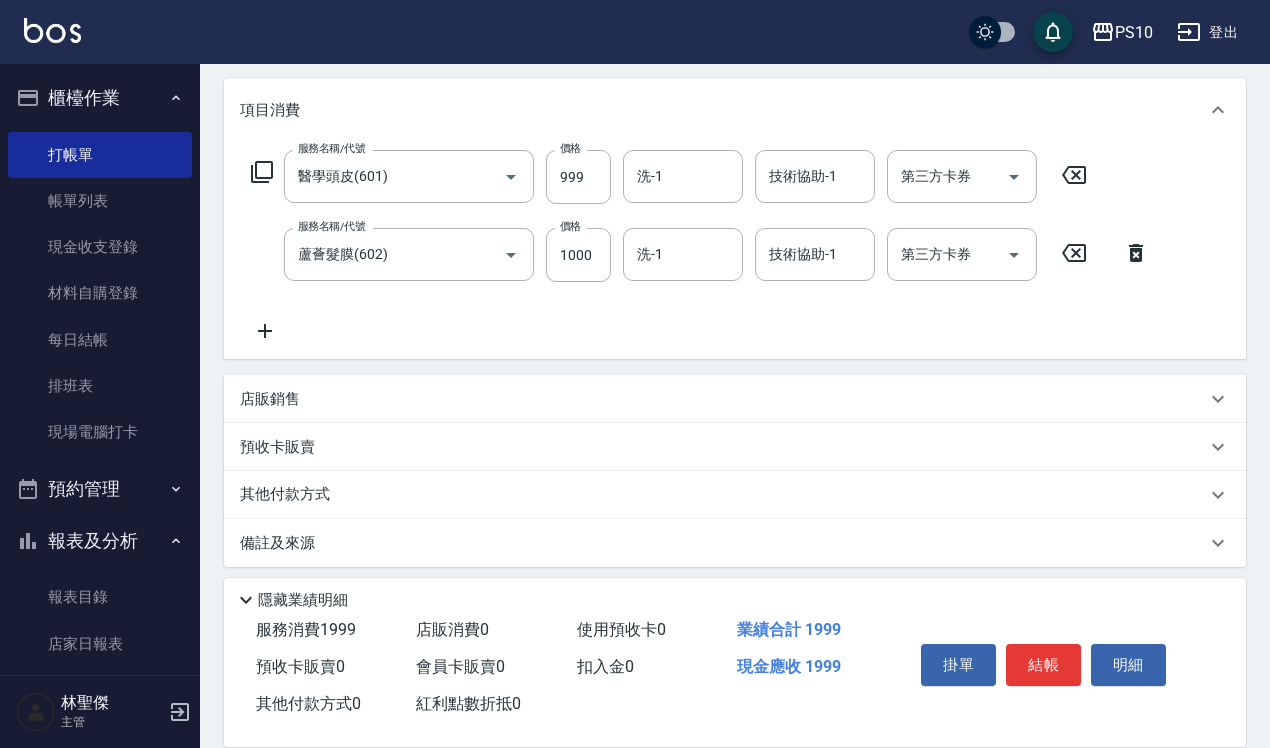 click on "其他付款方式" at bounding box center (735, 495) 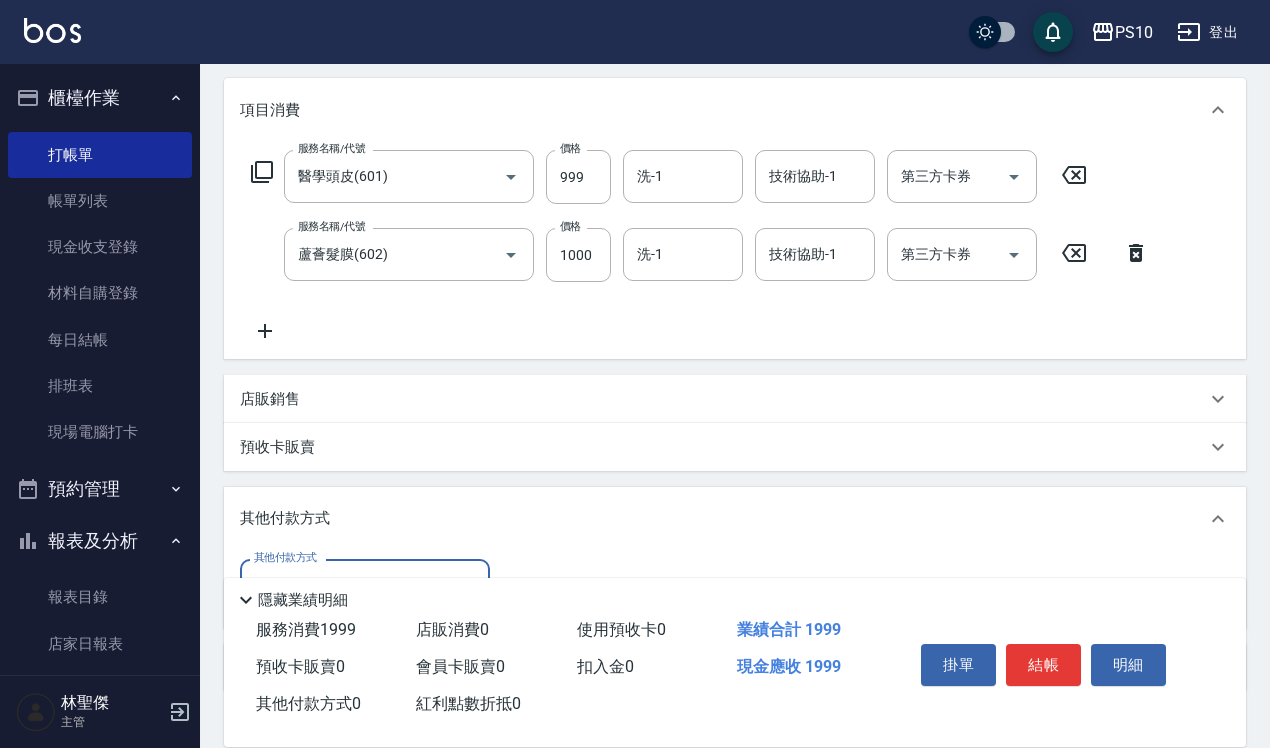 scroll, scrollTop: 0, scrollLeft: 0, axis: both 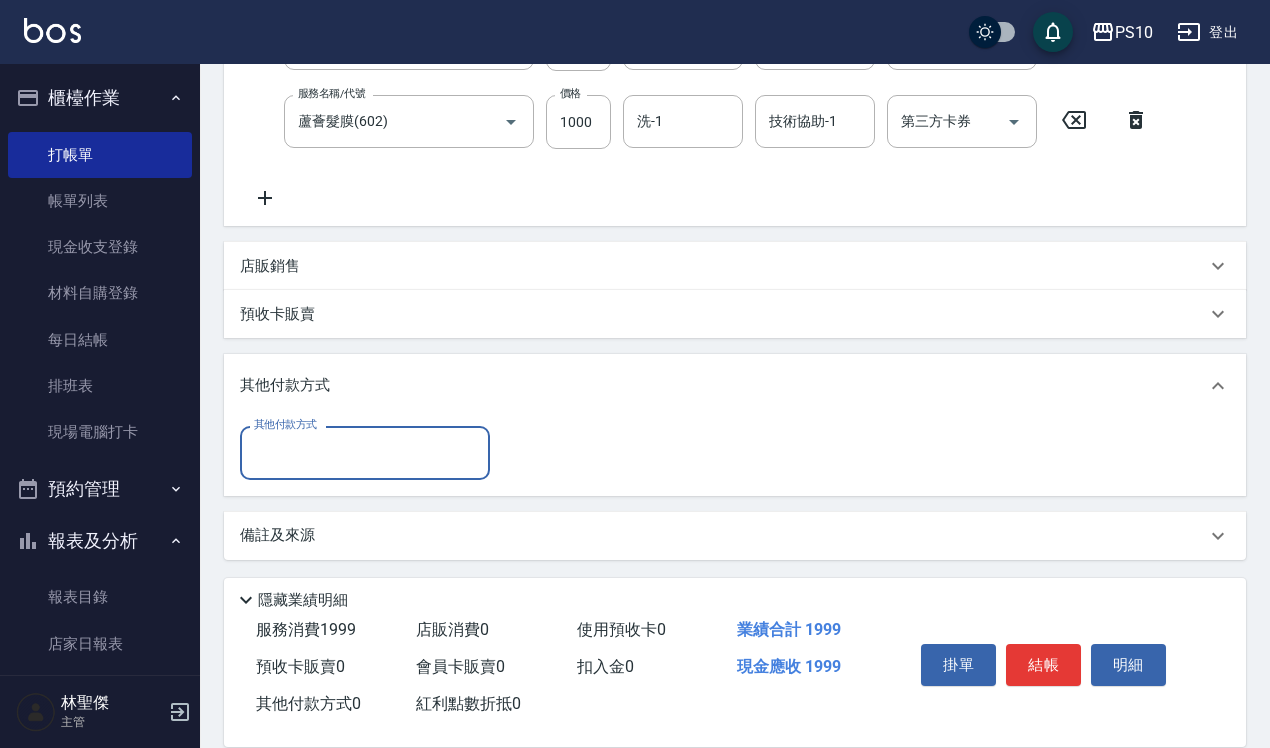 click on "其他付款方式" at bounding box center (365, 452) 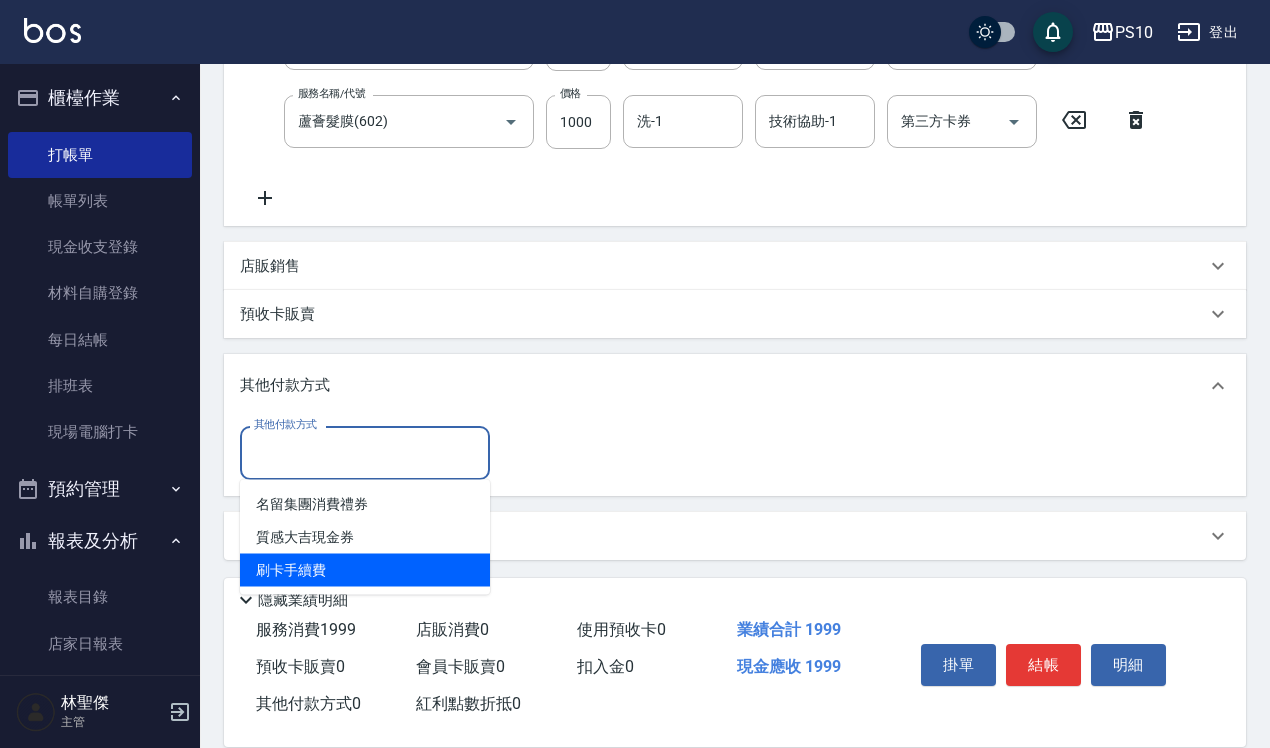 click on "刷卡手續費" at bounding box center (365, 570) 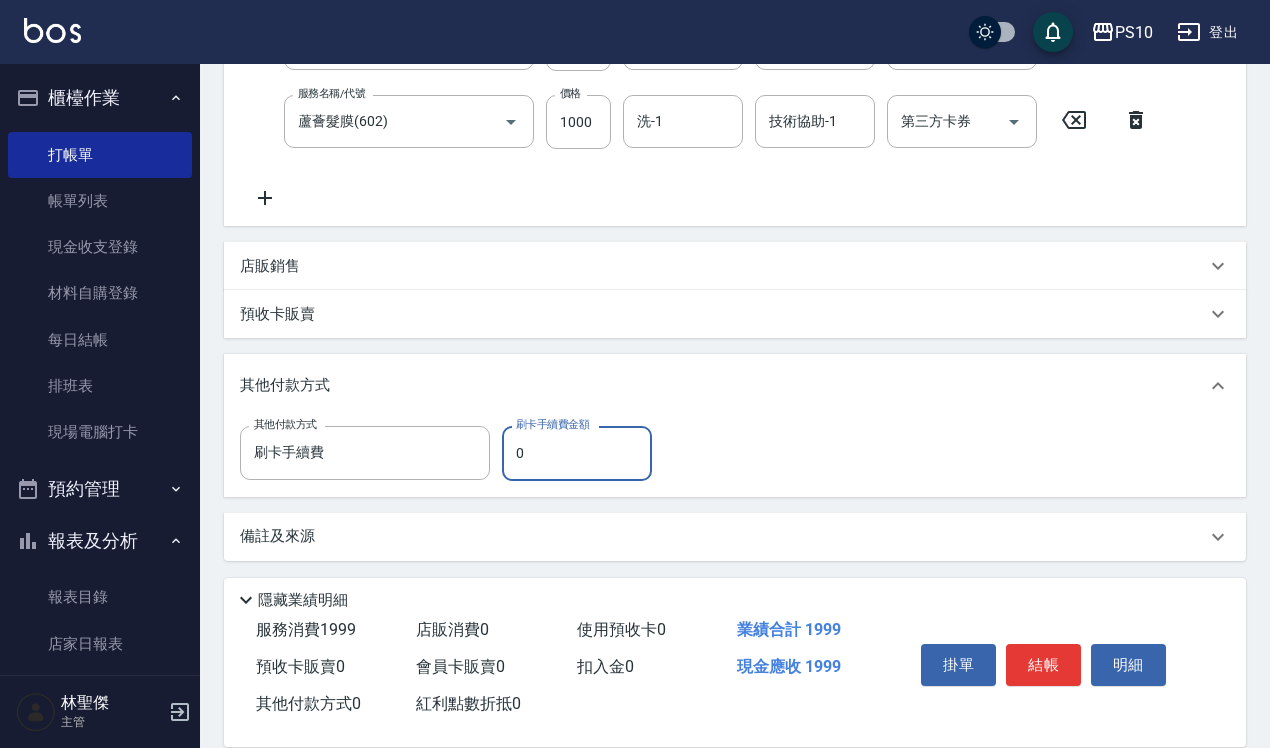 drag, startPoint x: 511, startPoint y: 457, endPoint x: 551, endPoint y: 457, distance: 40 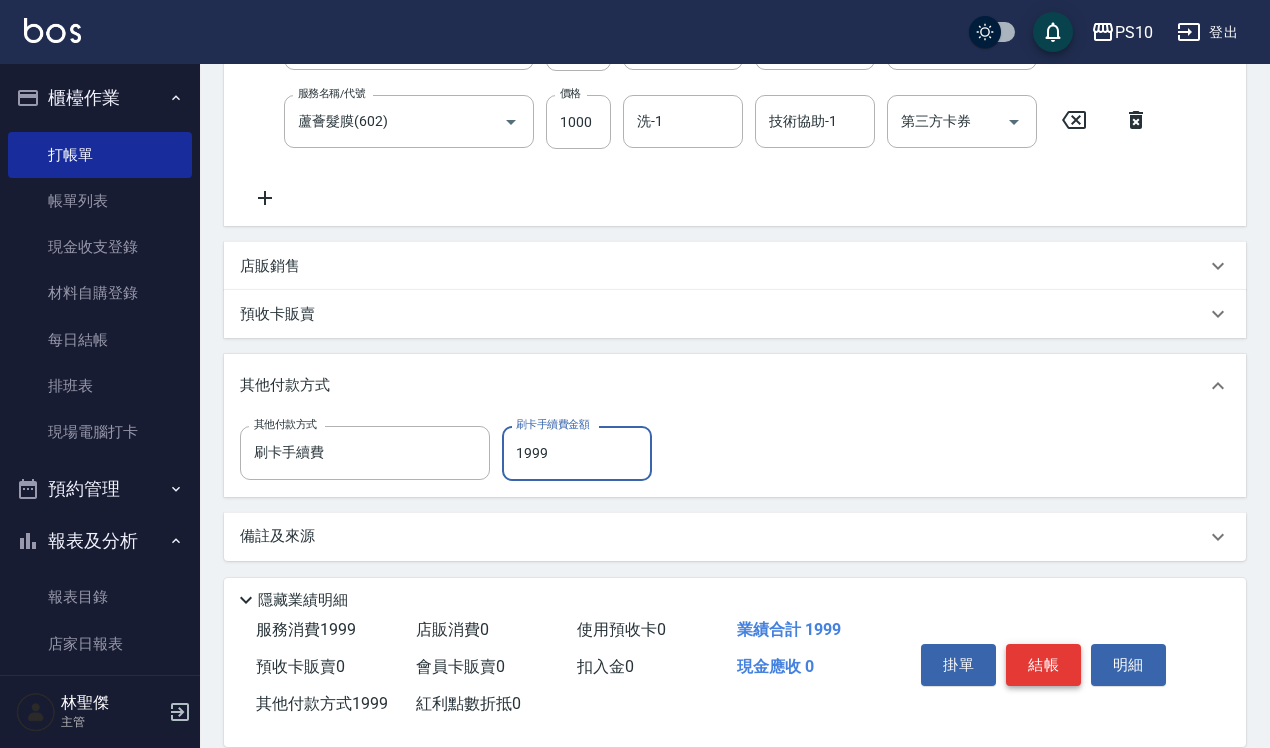 type on "1999" 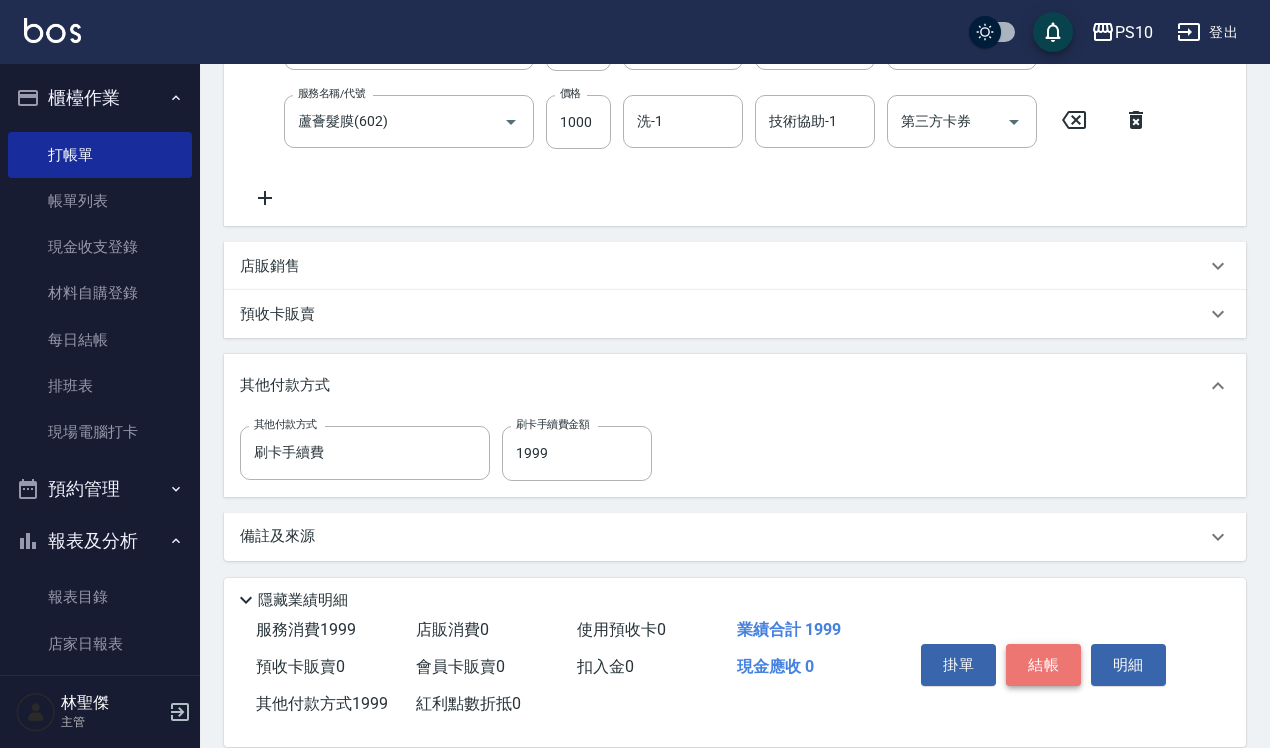 click on "結帳" at bounding box center (1043, 665) 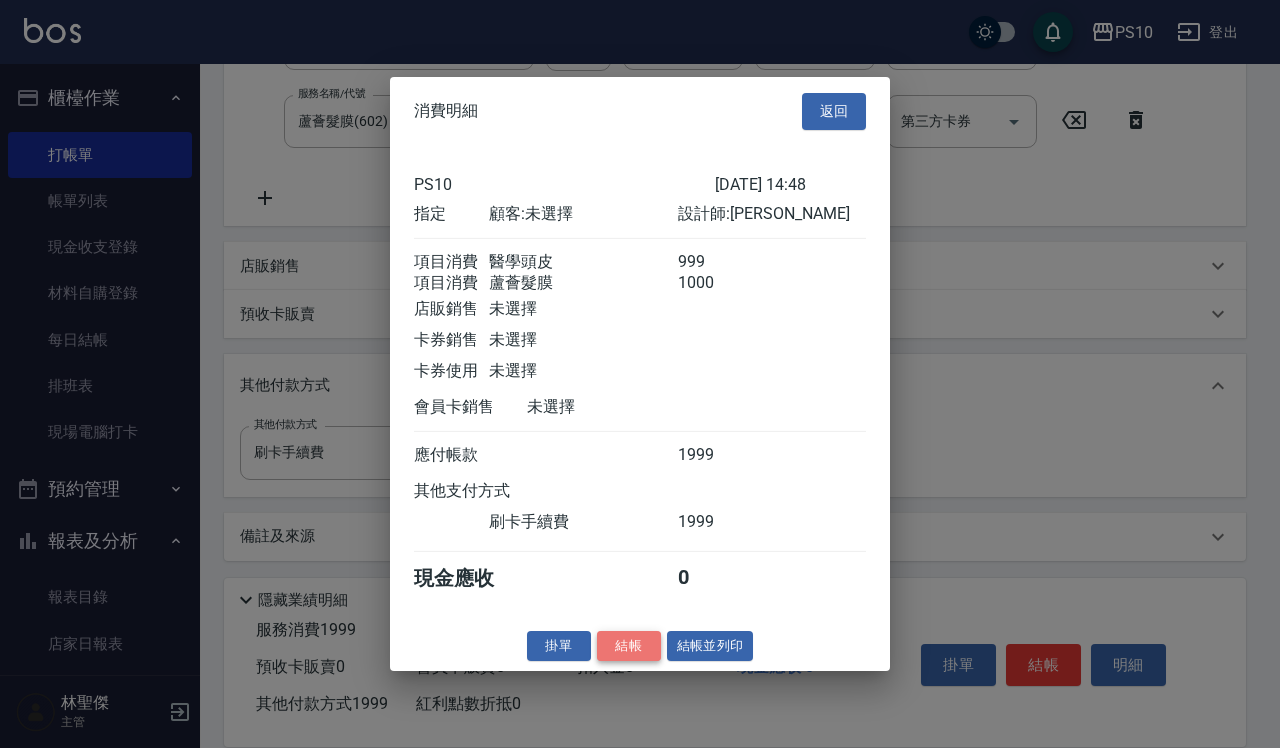 click on "結帳" at bounding box center (629, 645) 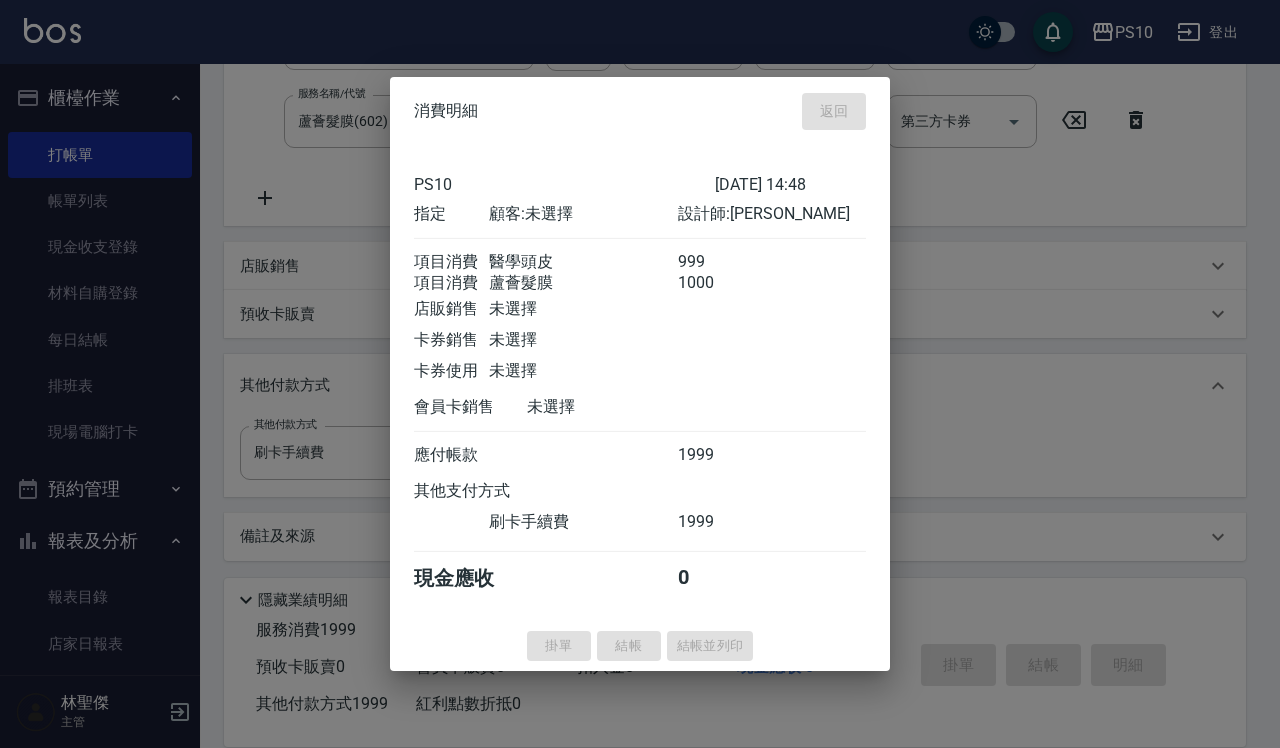 type on "[DATE] 14:49" 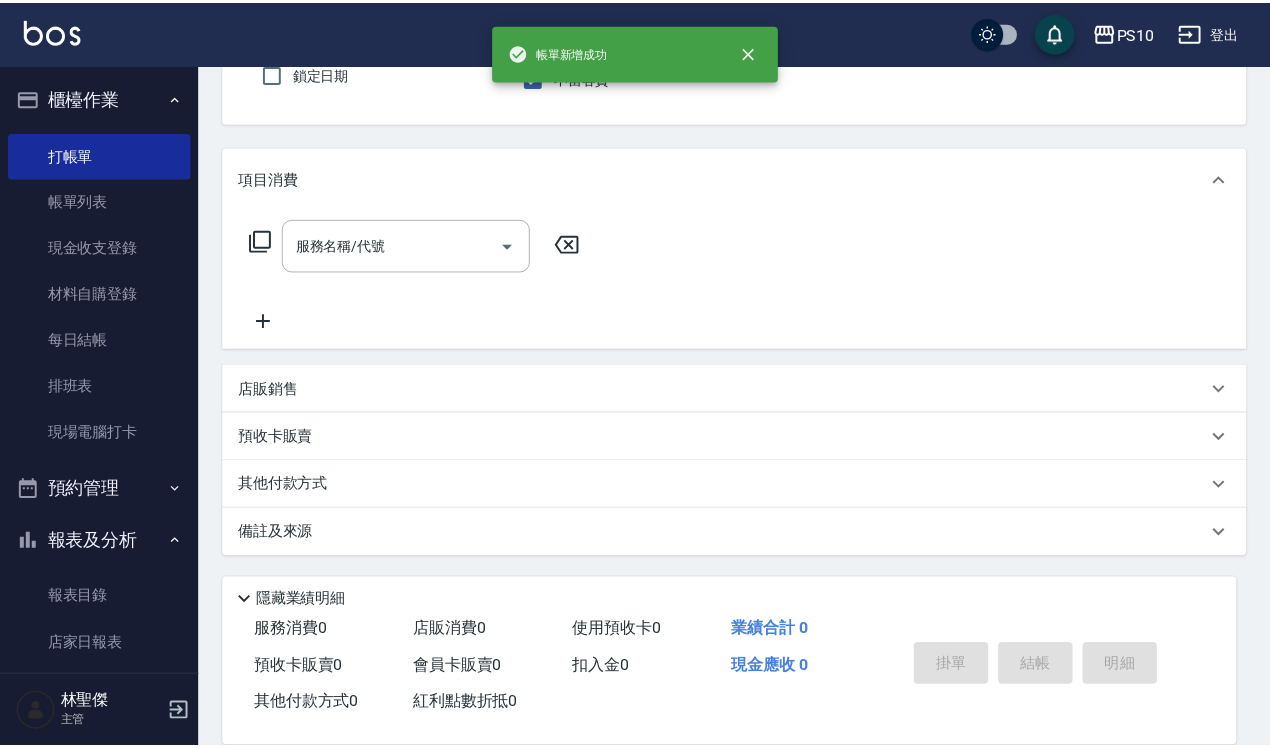 scroll, scrollTop: 0, scrollLeft: 0, axis: both 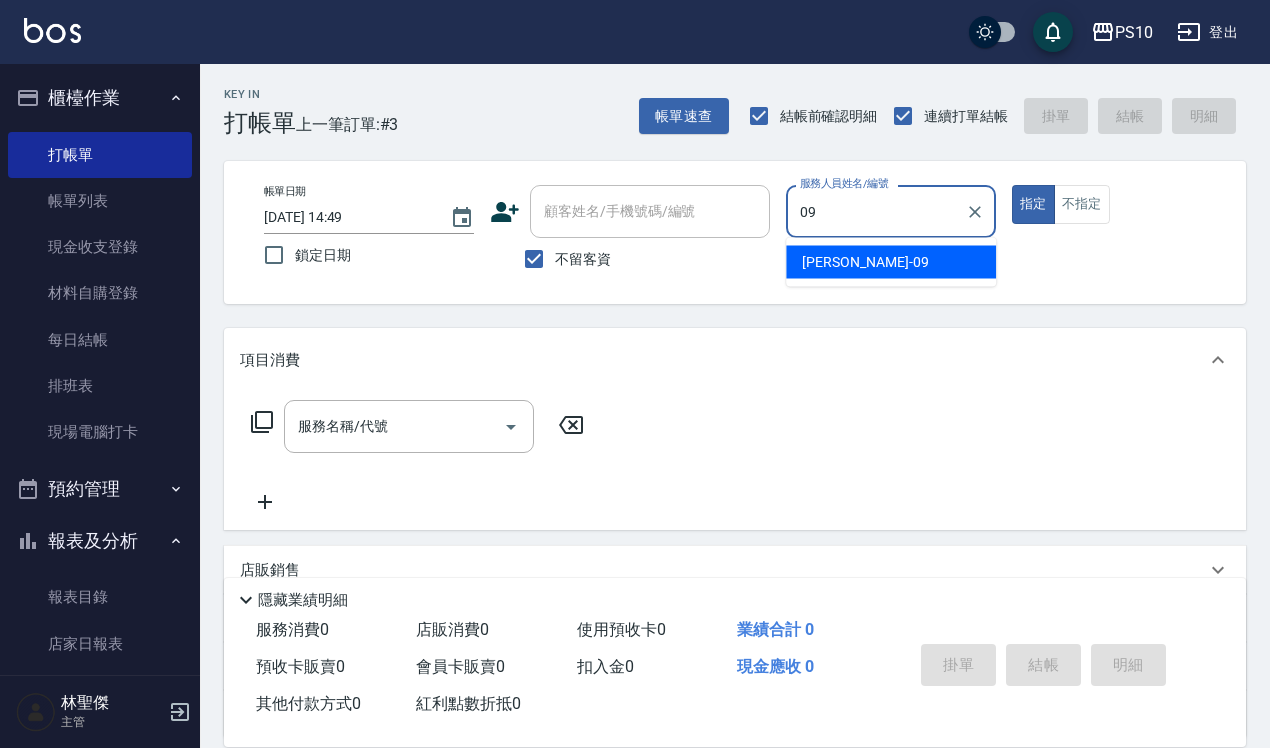 type on "[PERSON_NAME]-09" 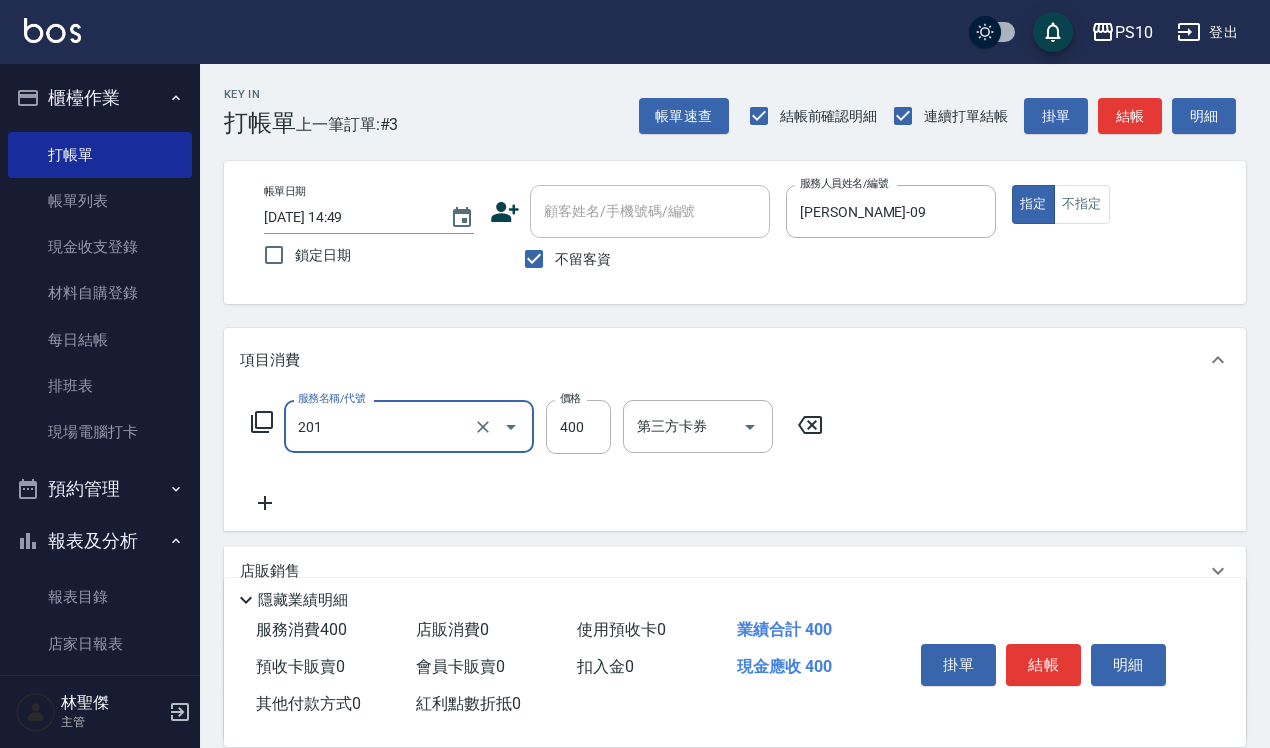 type on "剪髮(201)" 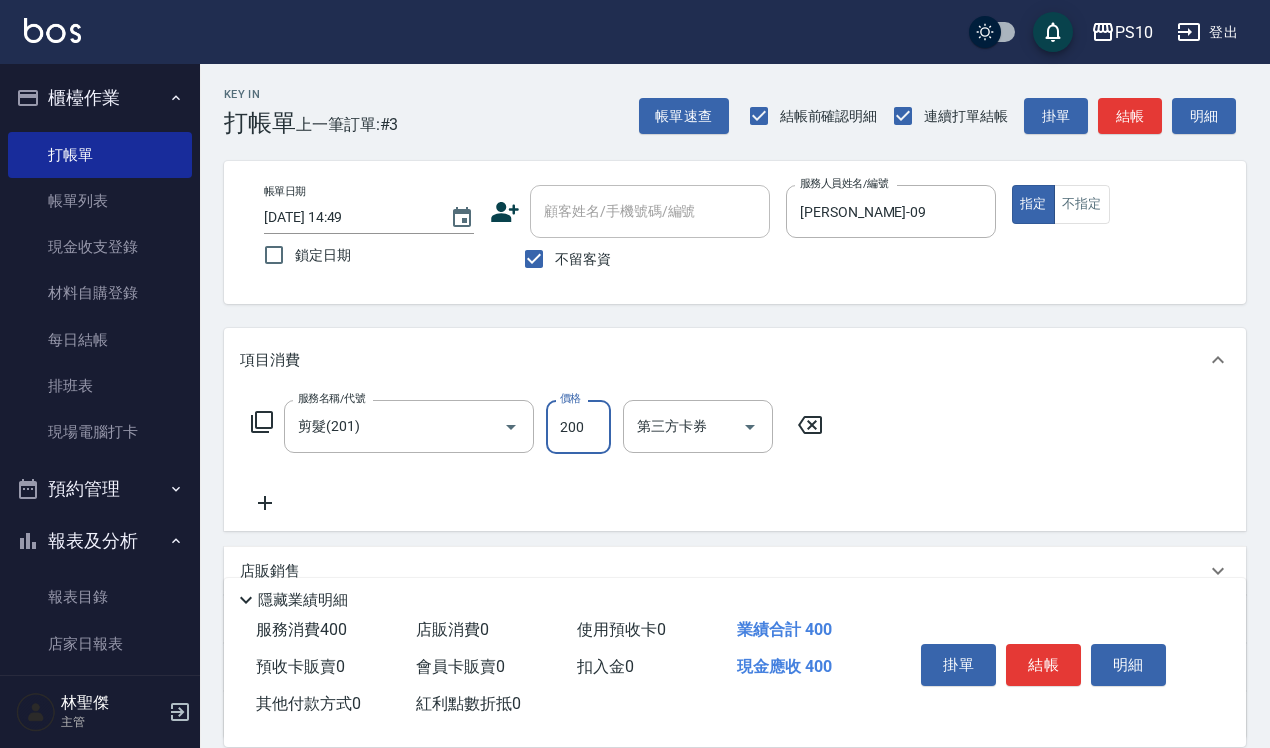 type on "200" 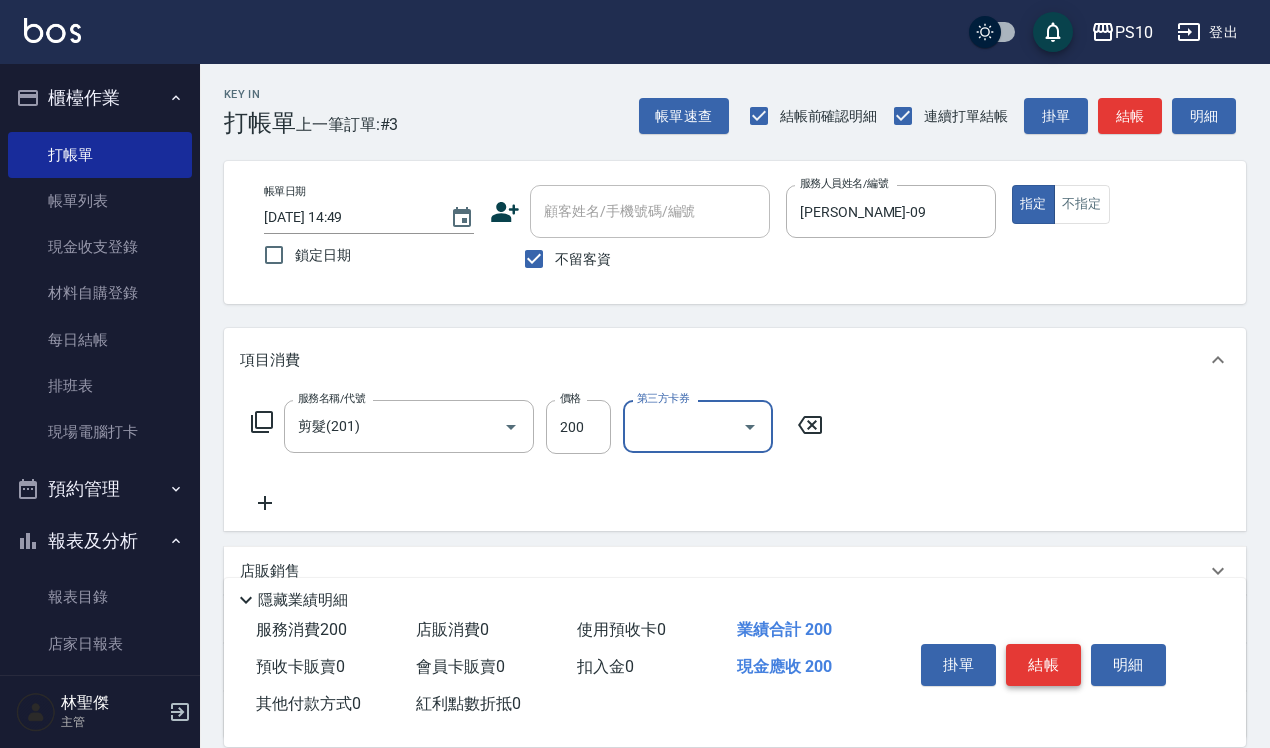 click on "結帳" at bounding box center [1043, 665] 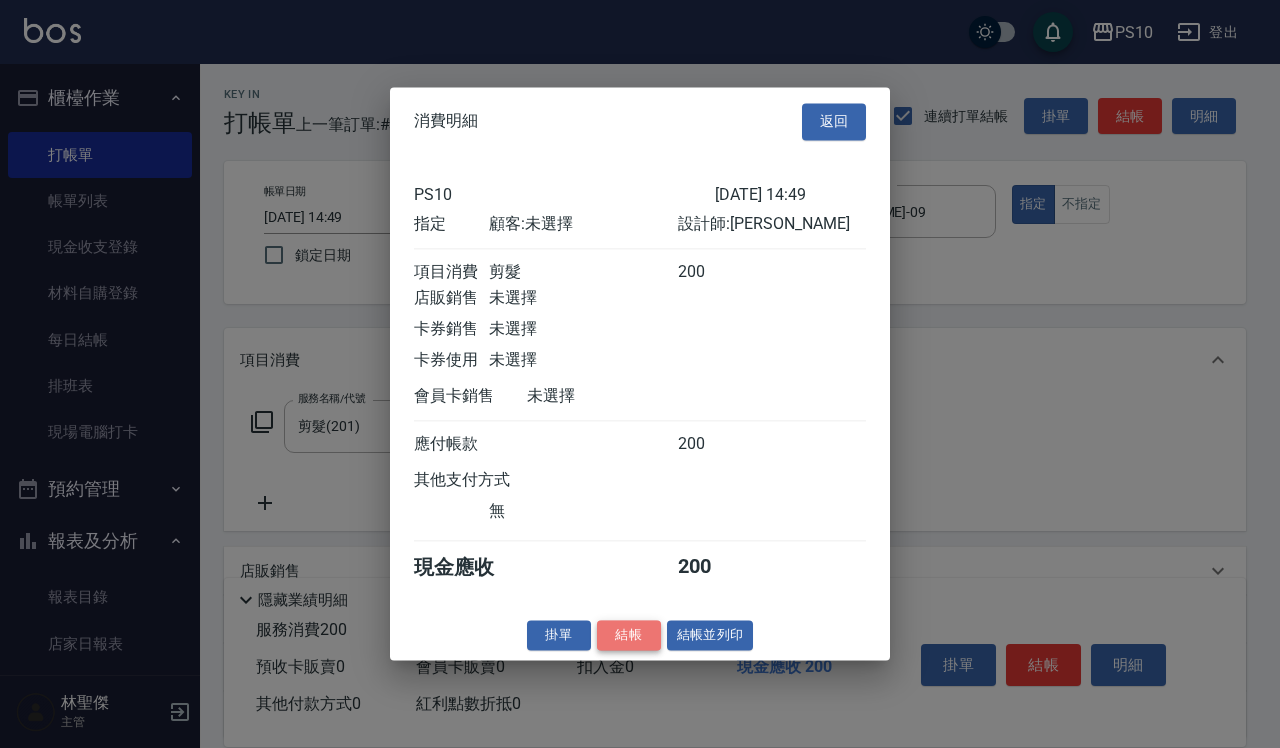 click on "結帳" at bounding box center (629, 635) 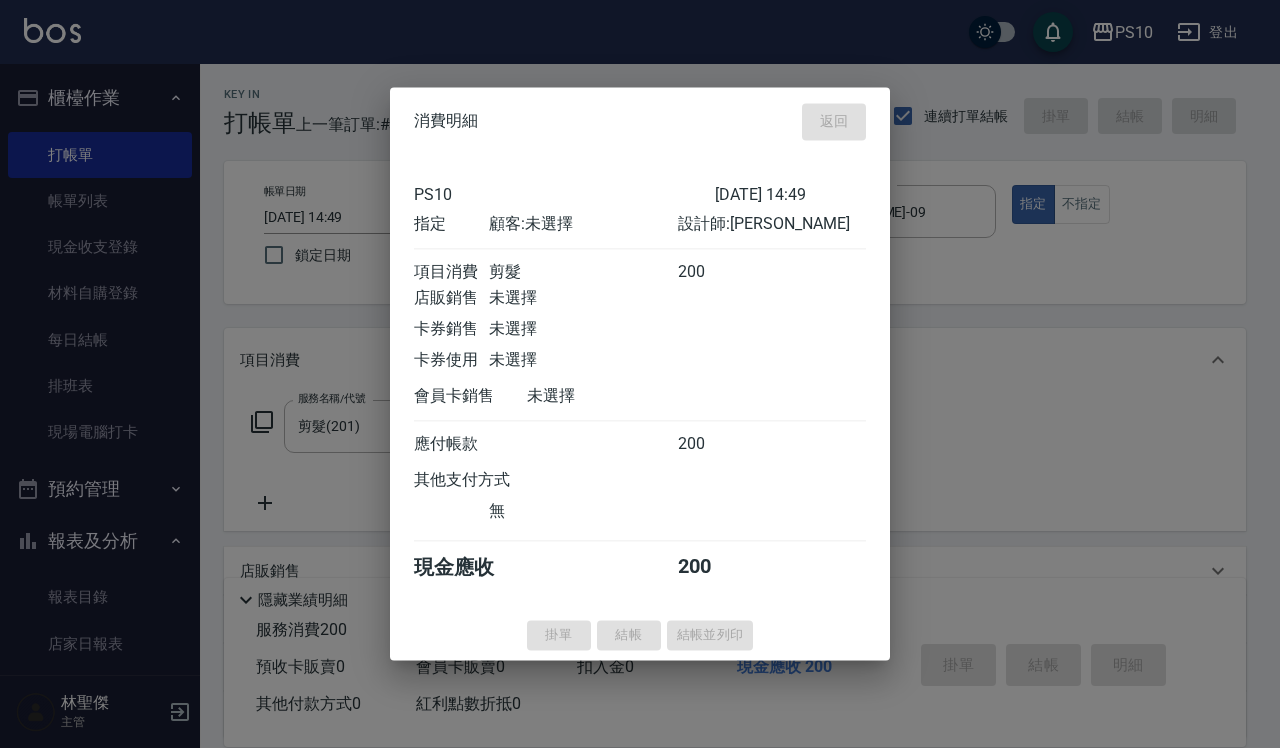 type 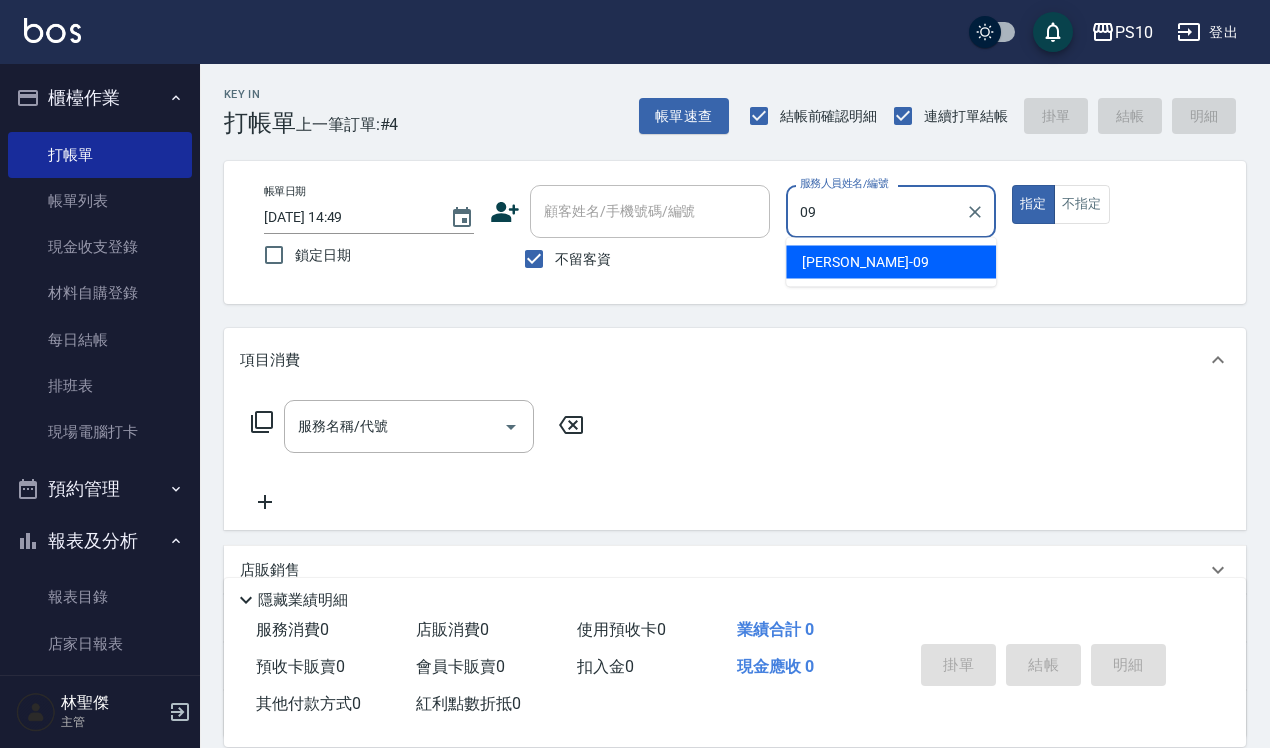type on "[PERSON_NAME]-09" 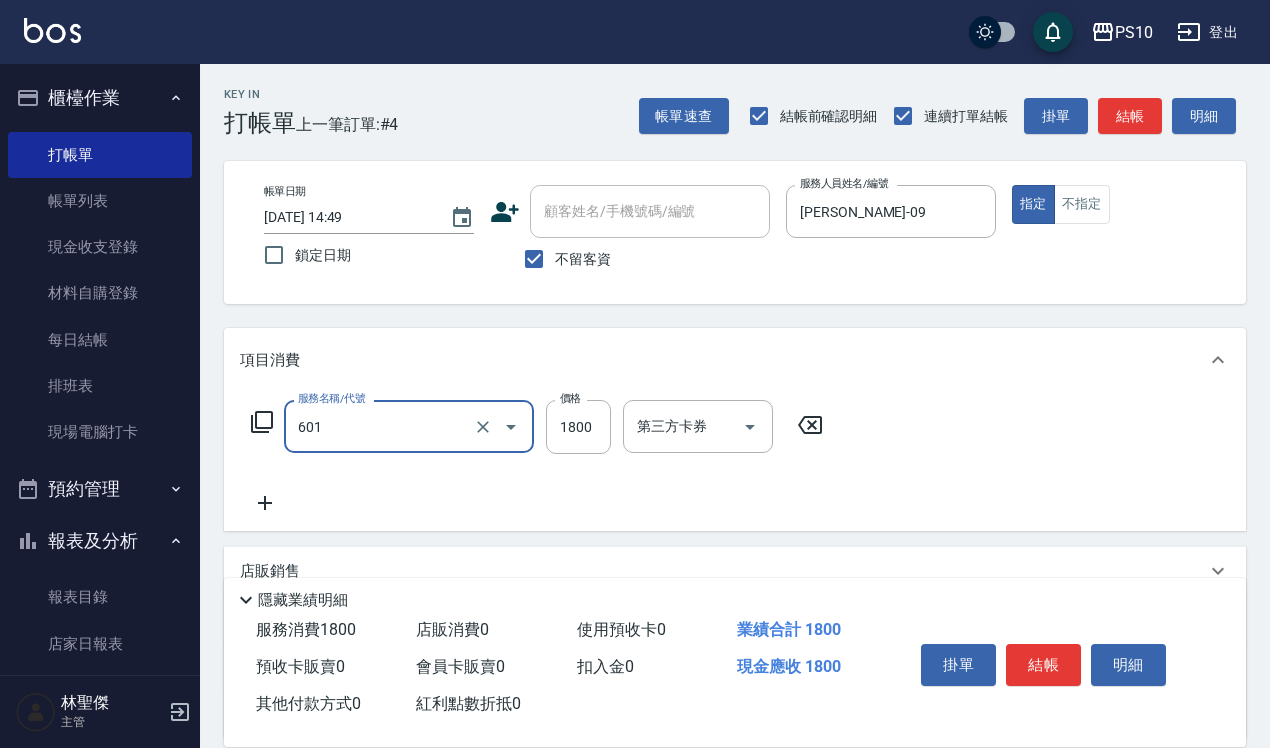 type on "醫學頭皮(601)" 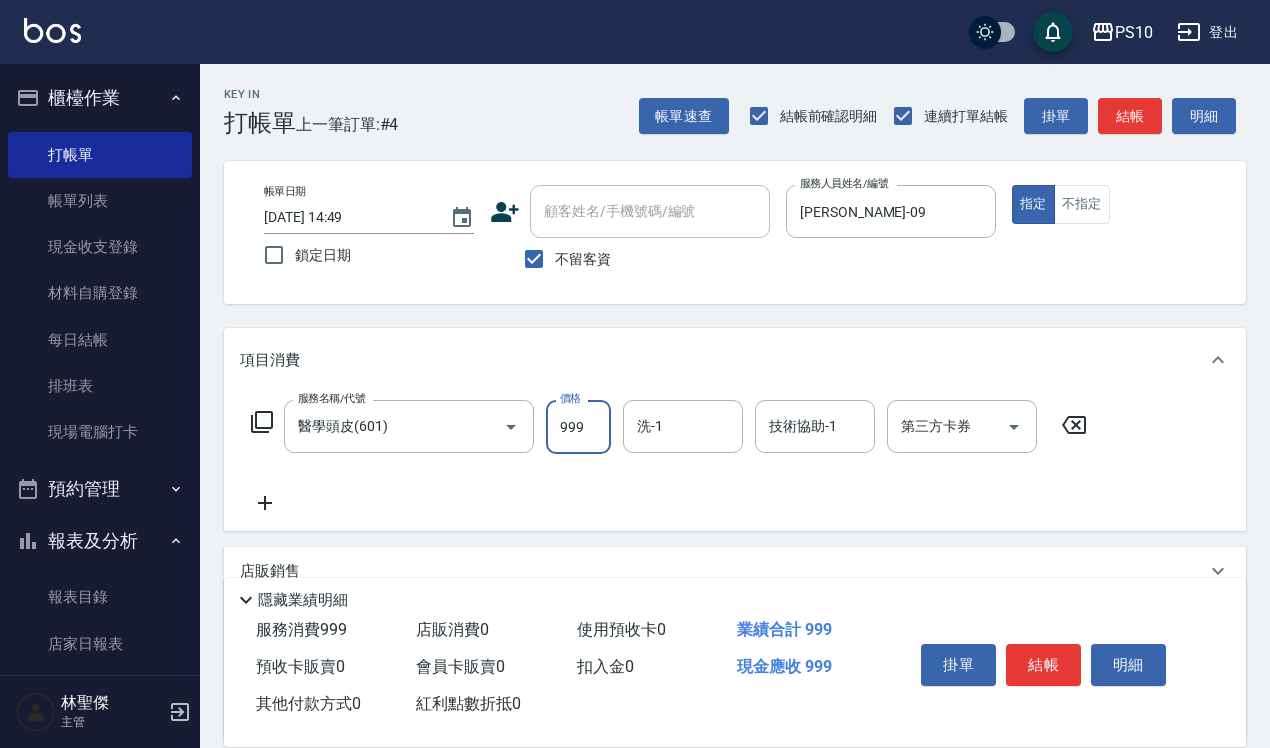 type on "999" 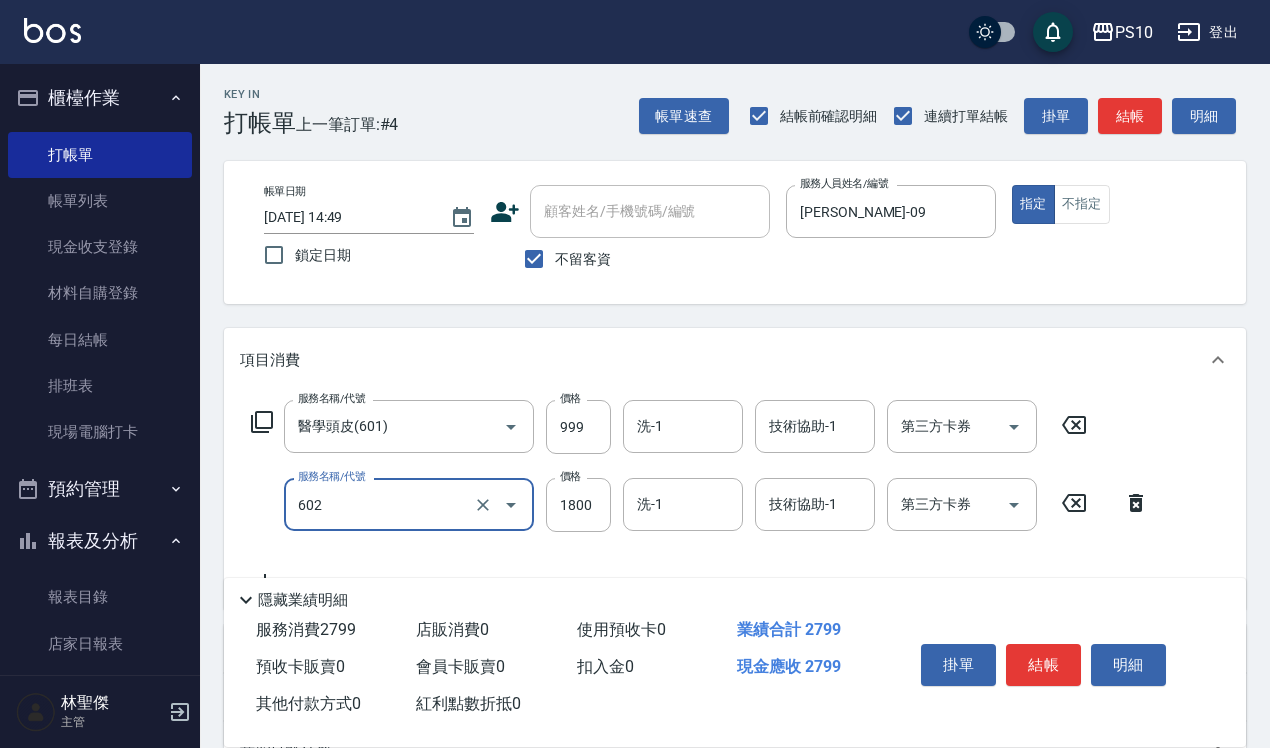 type on "蘆薈髮膜(602)" 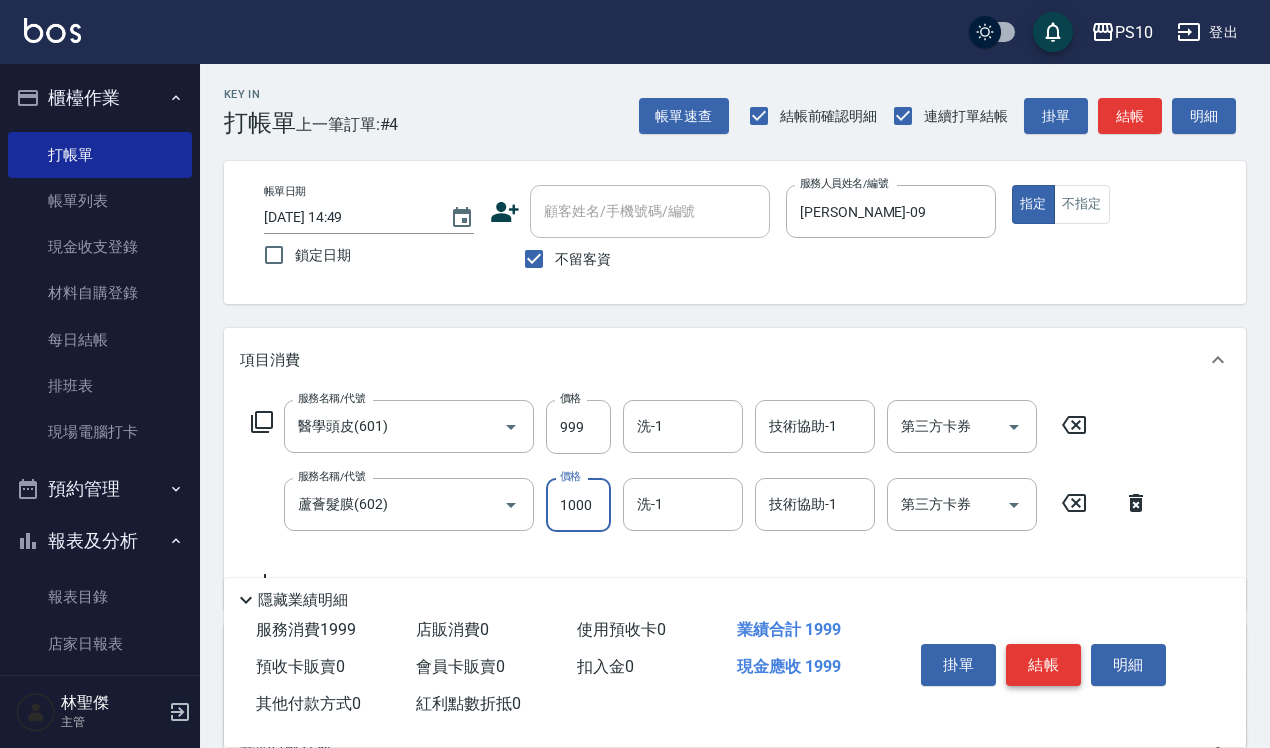 type on "1000" 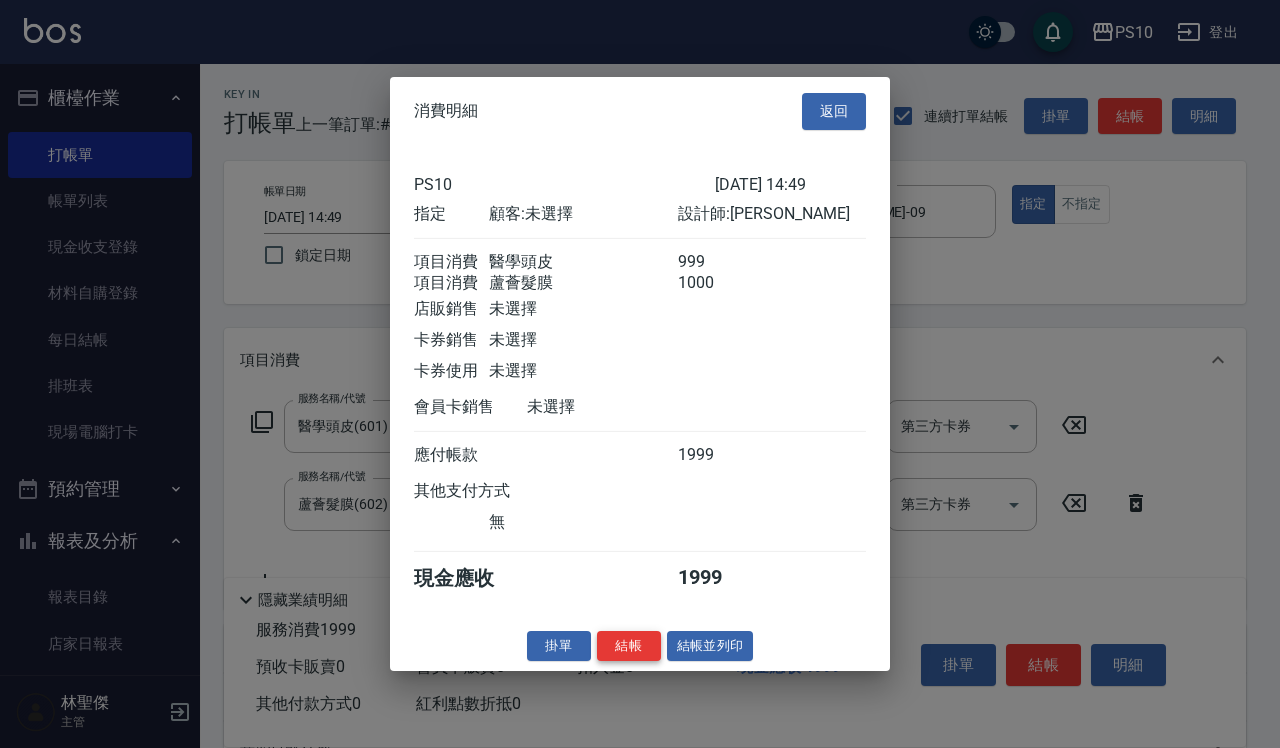 click on "結帳" at bounding box center (629, 645) 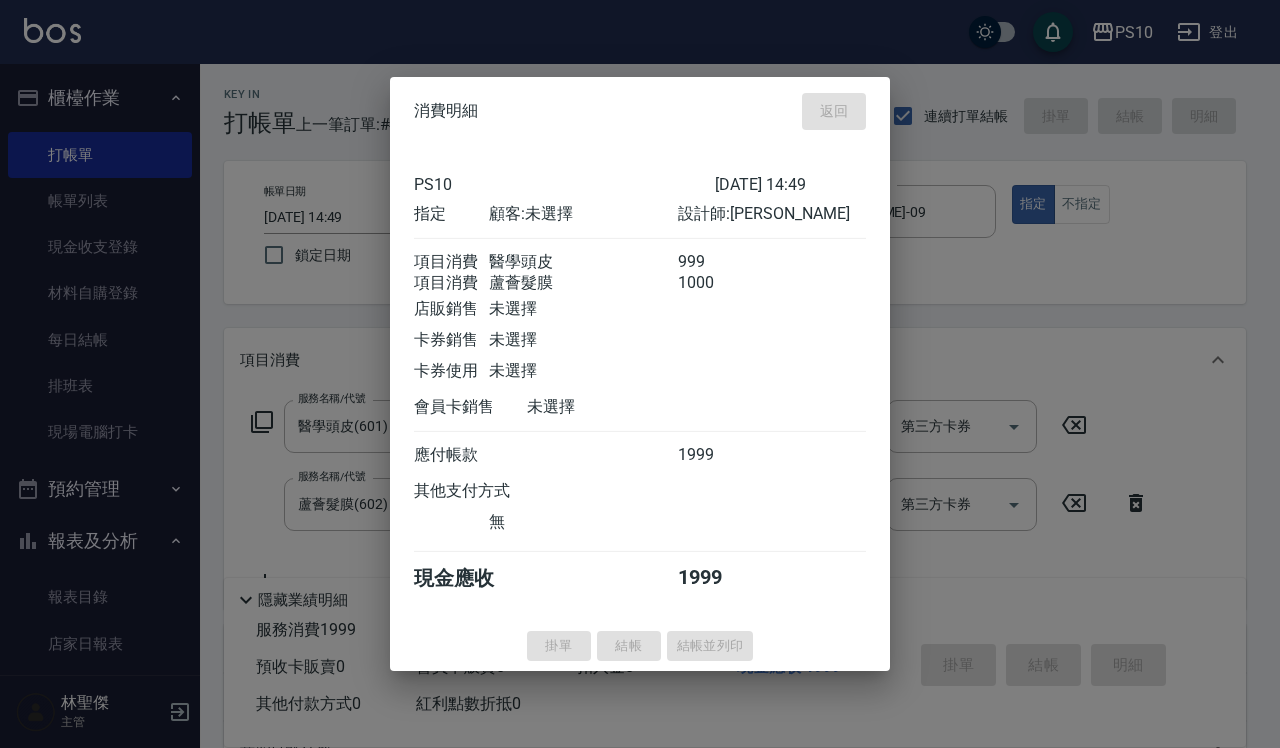 type on "[DATE] 14:50" 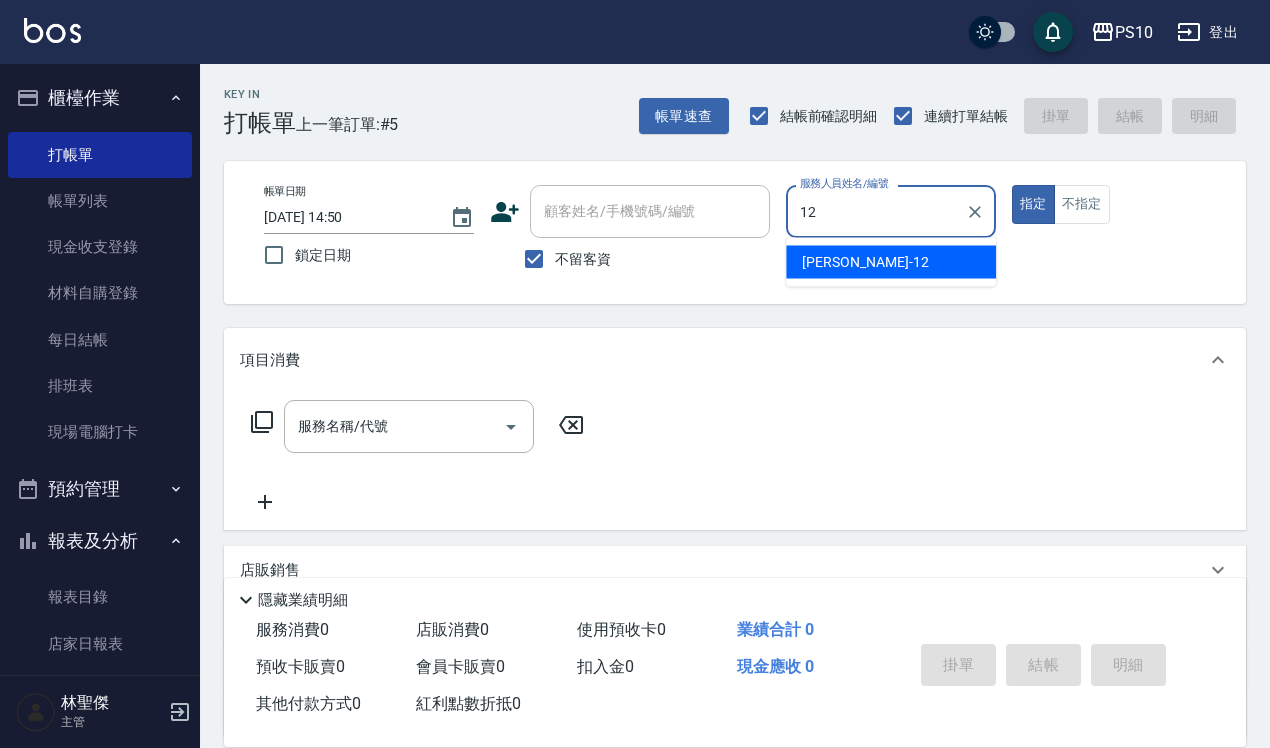 type on "[PERSON_NAME]-12" 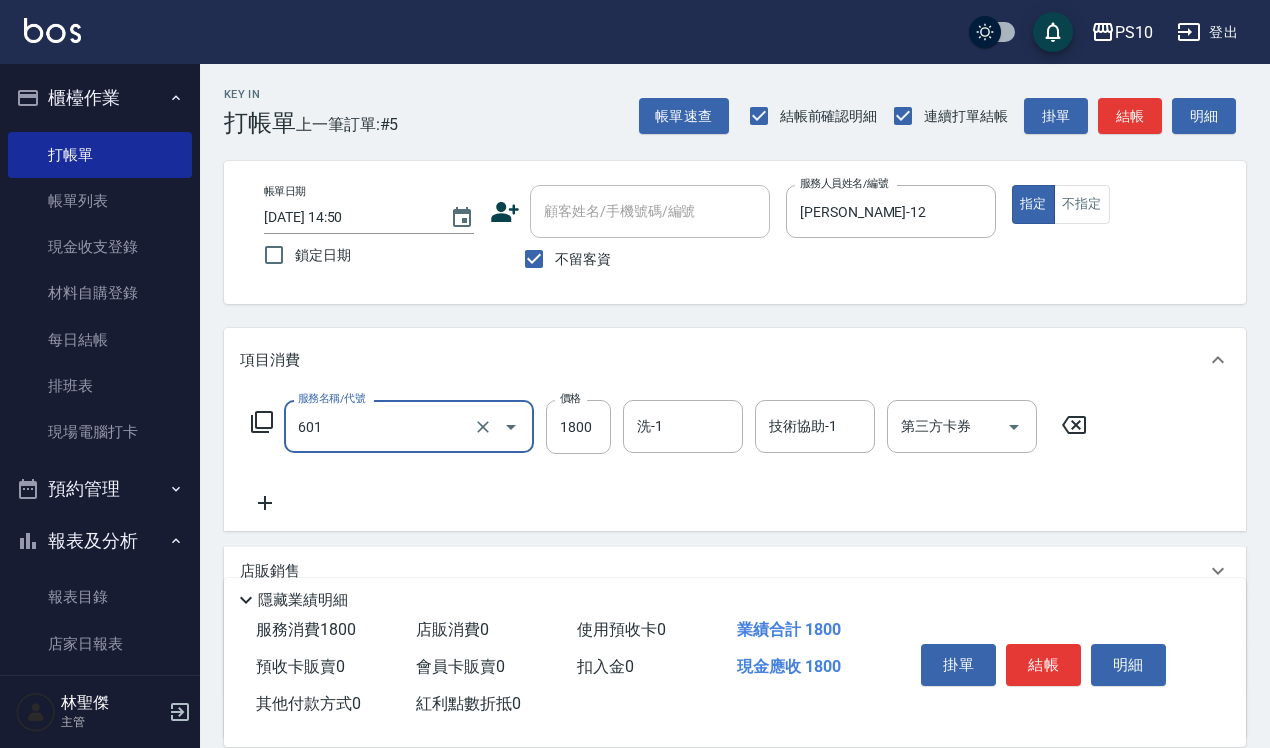 type on "醫學頭皮(601)" 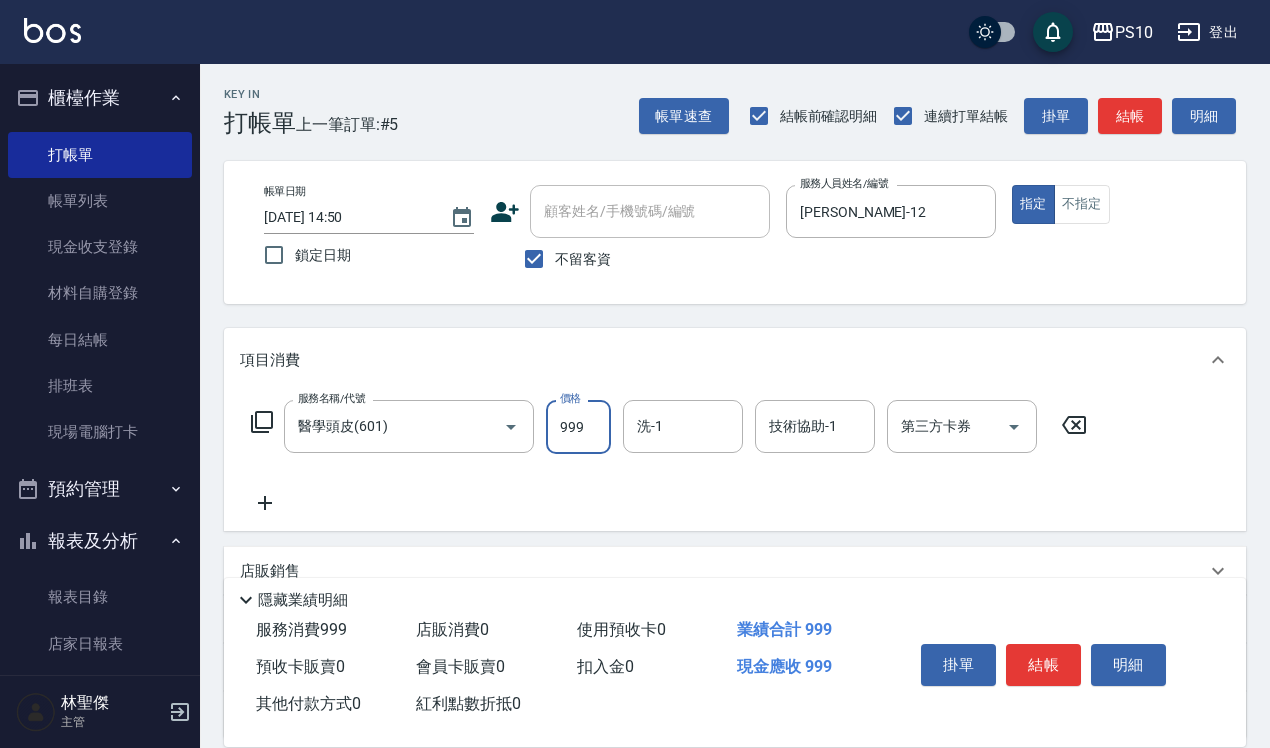 type on "999" 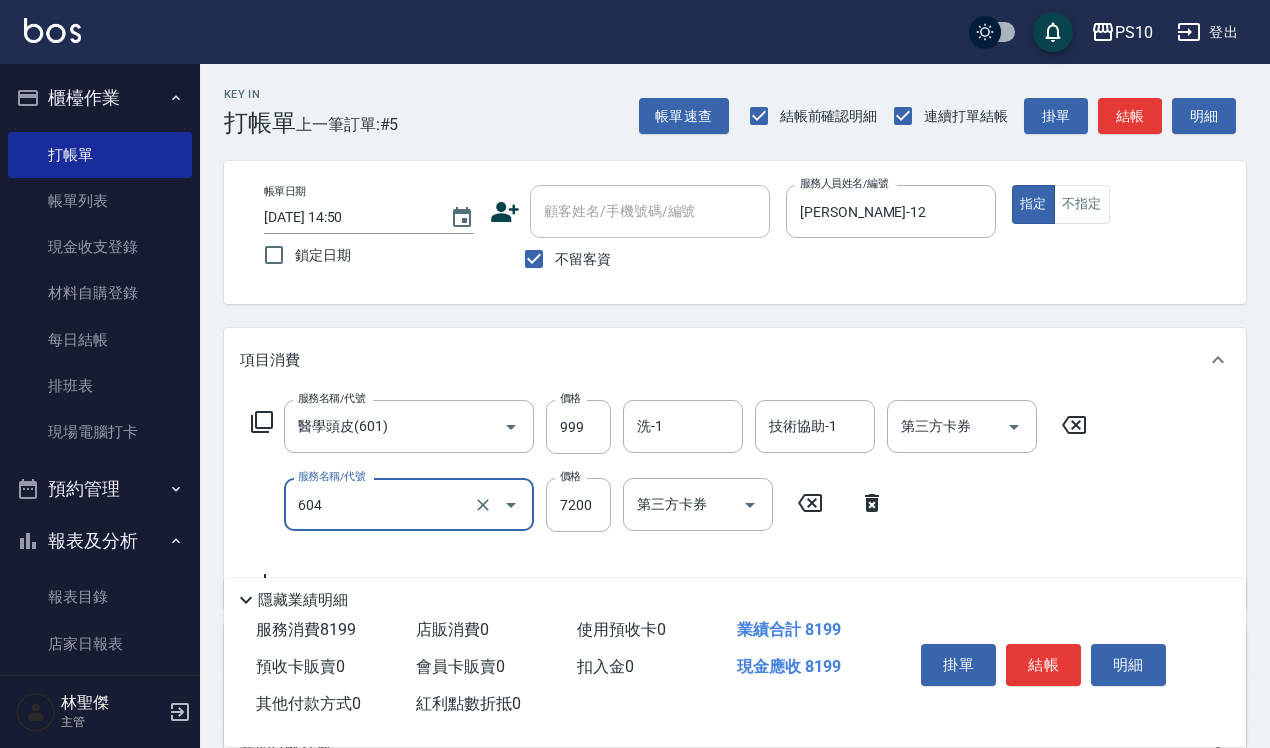 type on "蘆薈髮膜5次(604)" 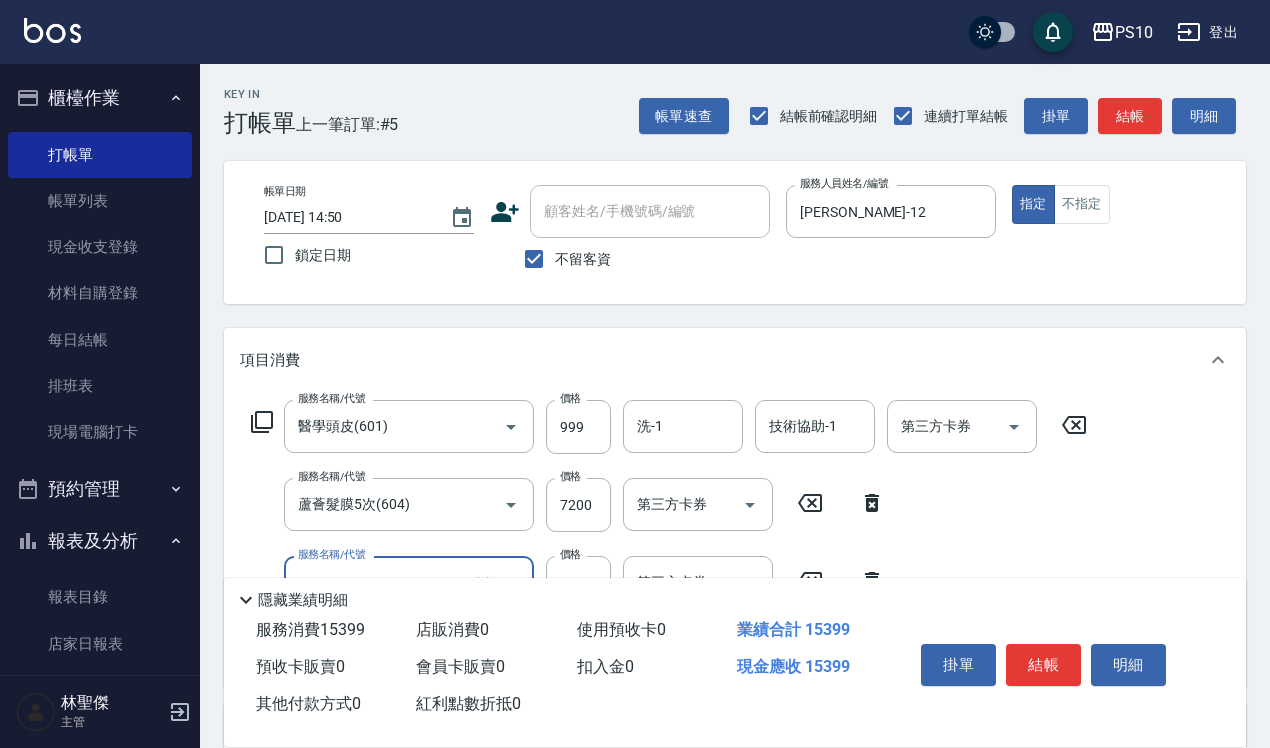 type on "蘆薈髮膜5次(604)" 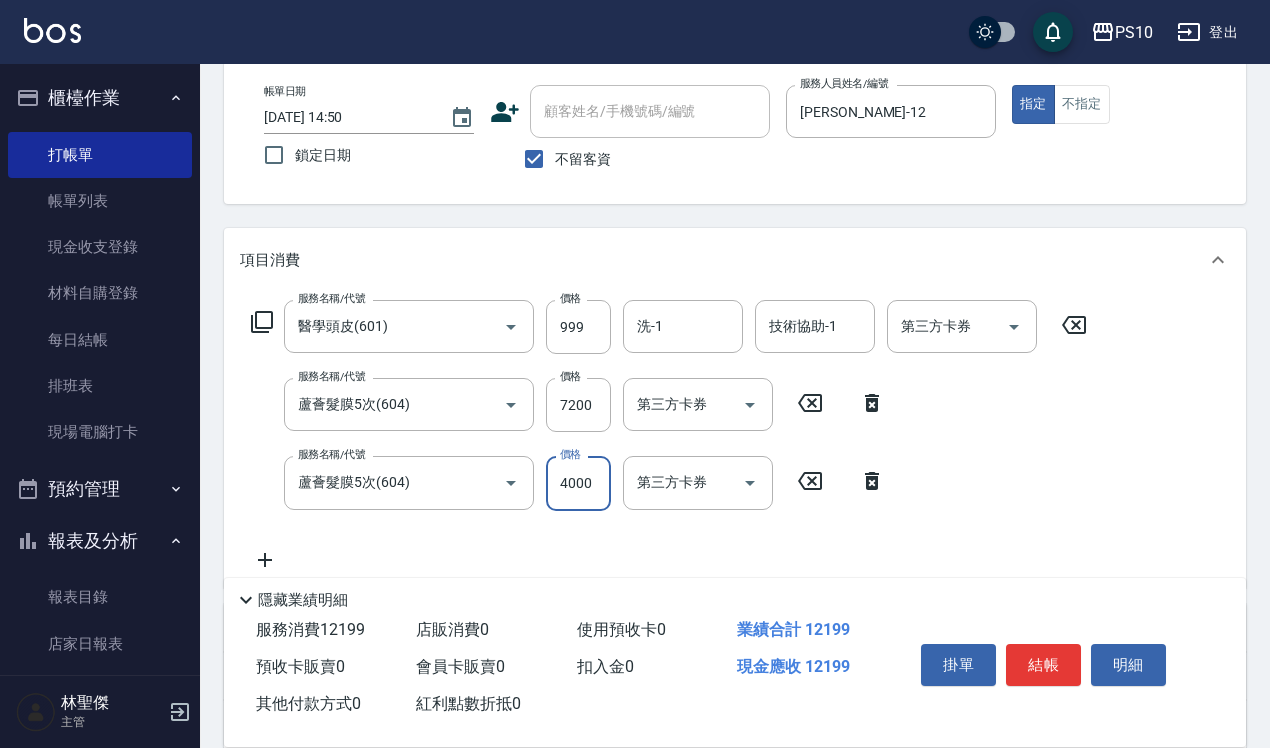 scroll, scrollTop: 337, scrollLeft: 0, axis: vertical 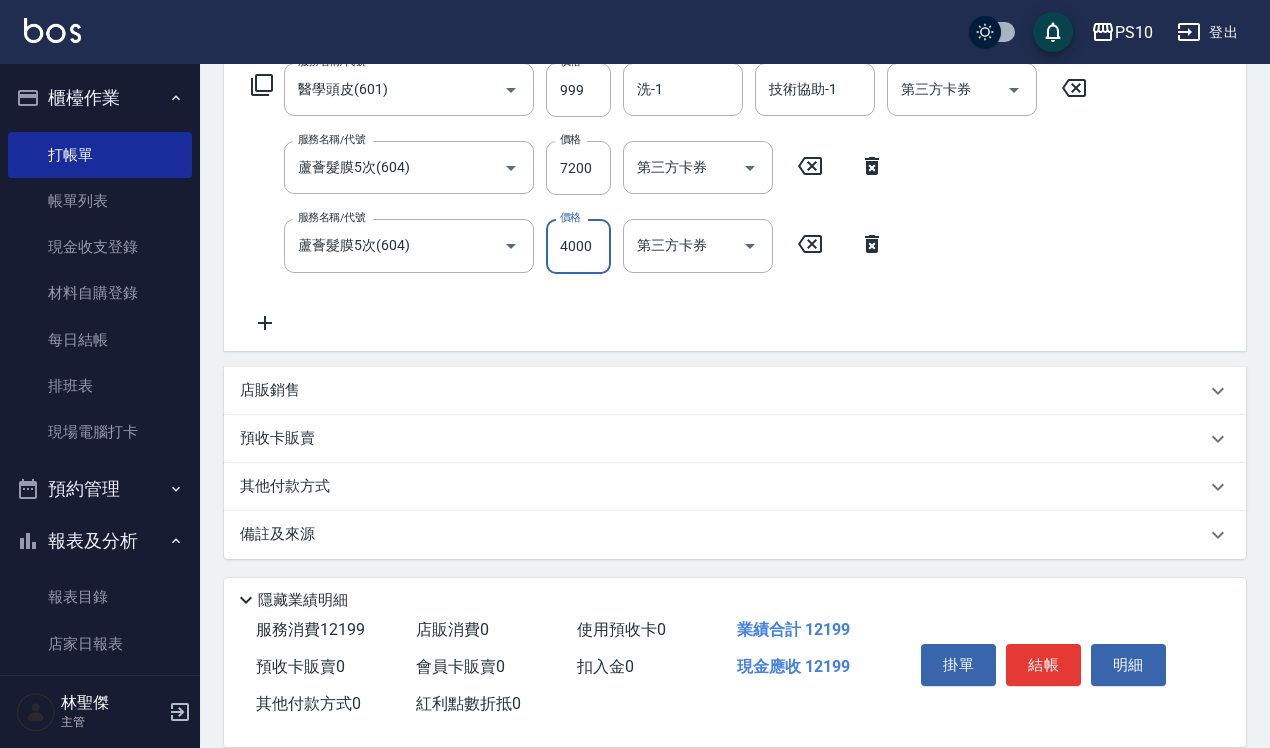 type on "4000" 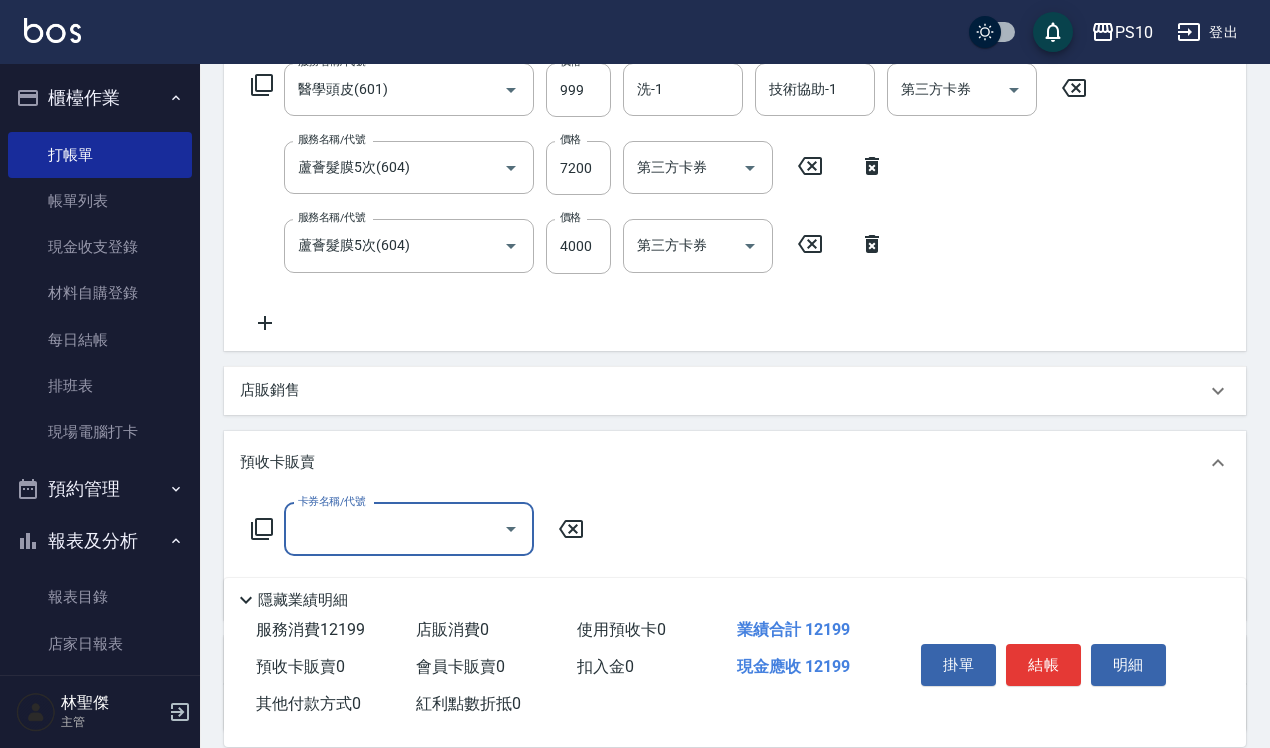 scroll, scrollTop: 0, scrollLeft: 0, axis: both 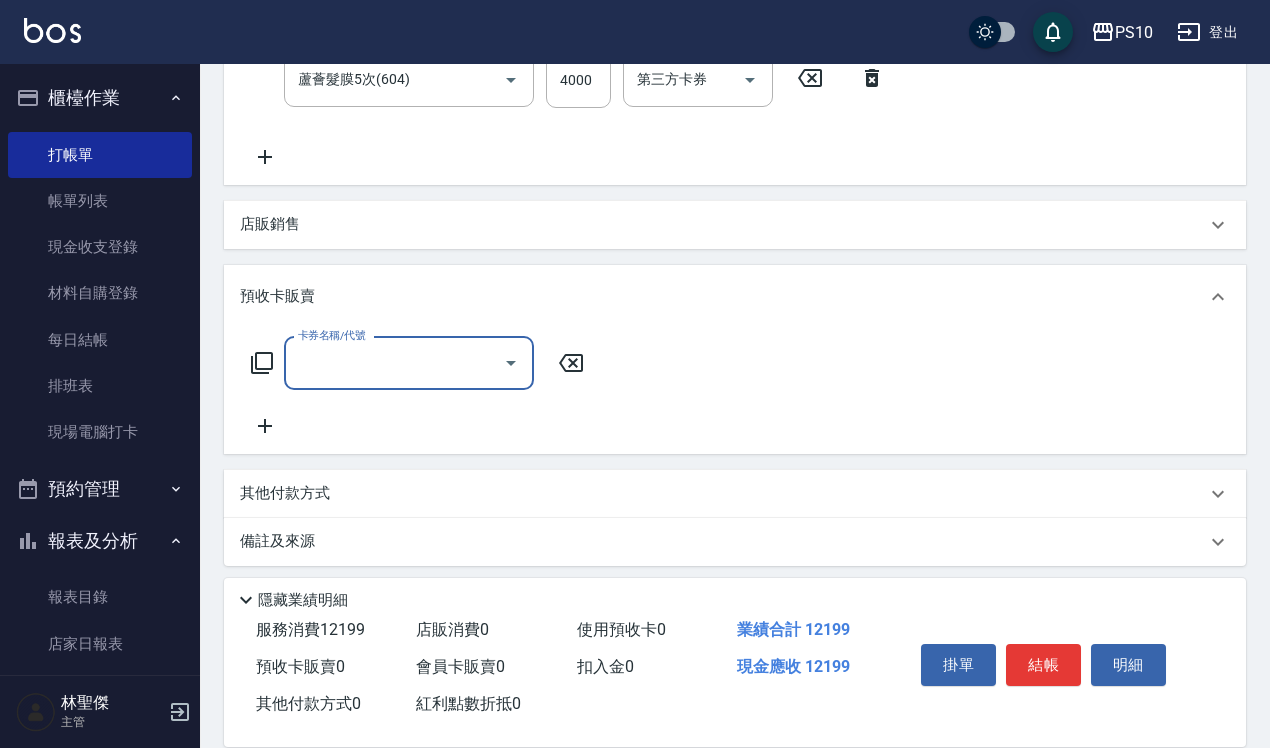 click on "卡券名稱/代號" at bounding box center [394, 363] 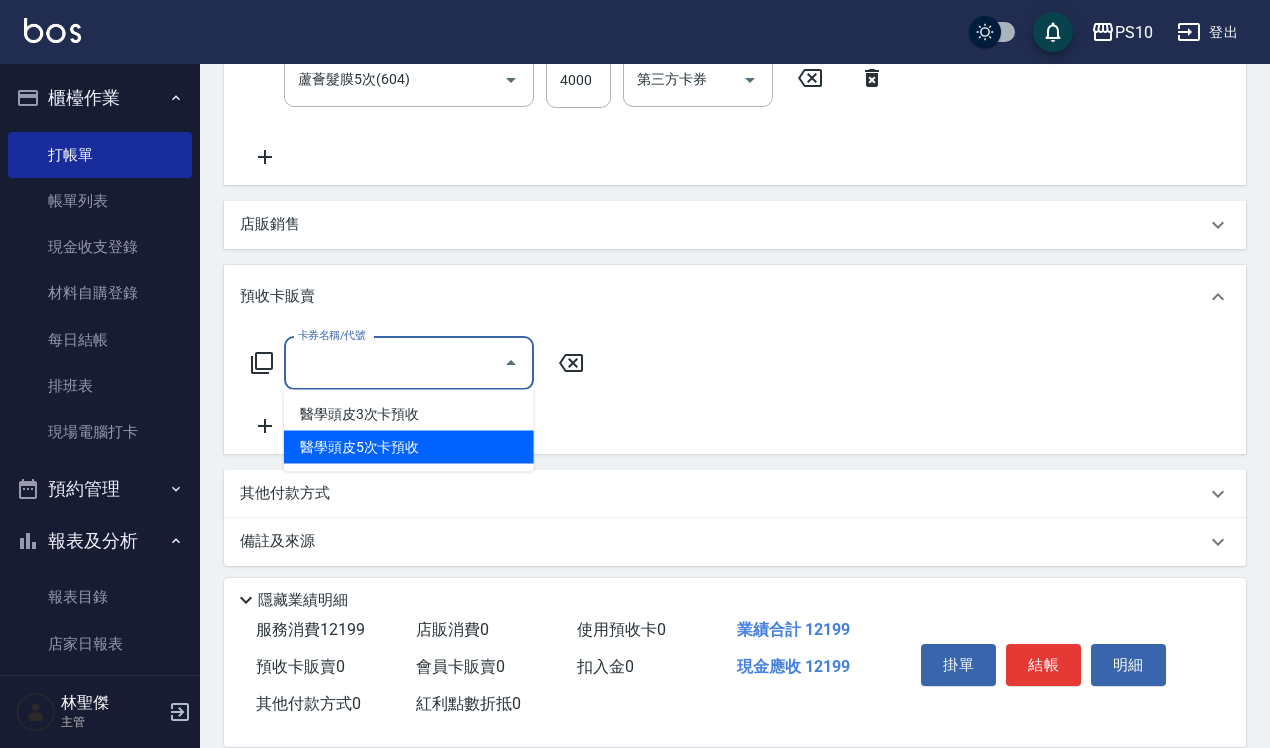 click on "醫學頭皮5次卡預收" at bounding box center (409, 447) 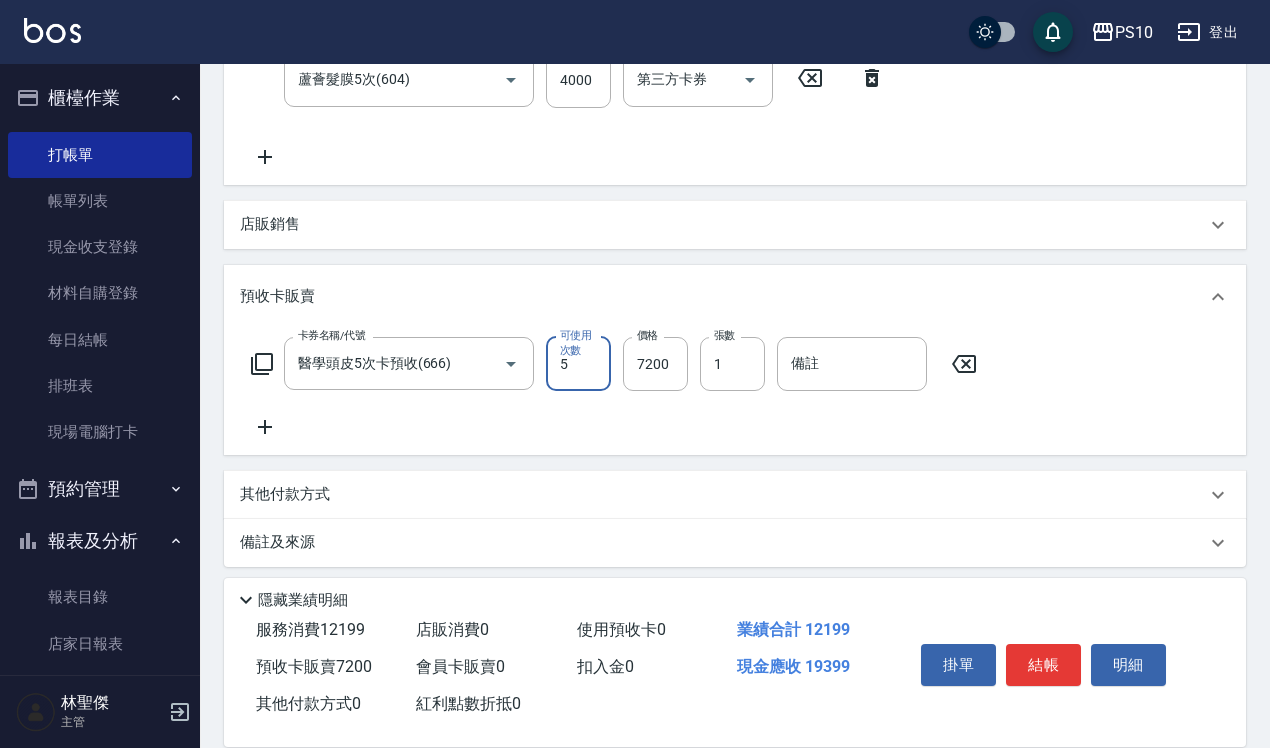 click on "店販銷售" at bounding box center [723, 224] 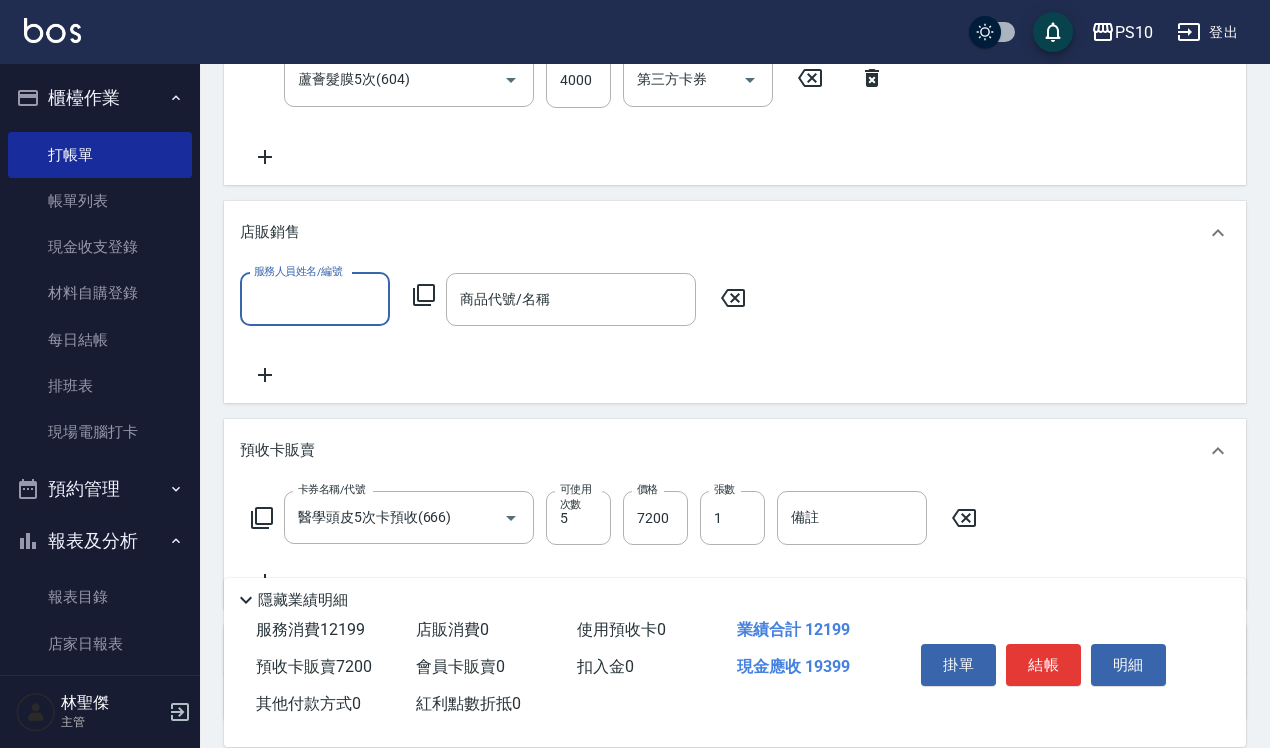scroll, scrollTop: 0, scrollLeft: 0, axis: both 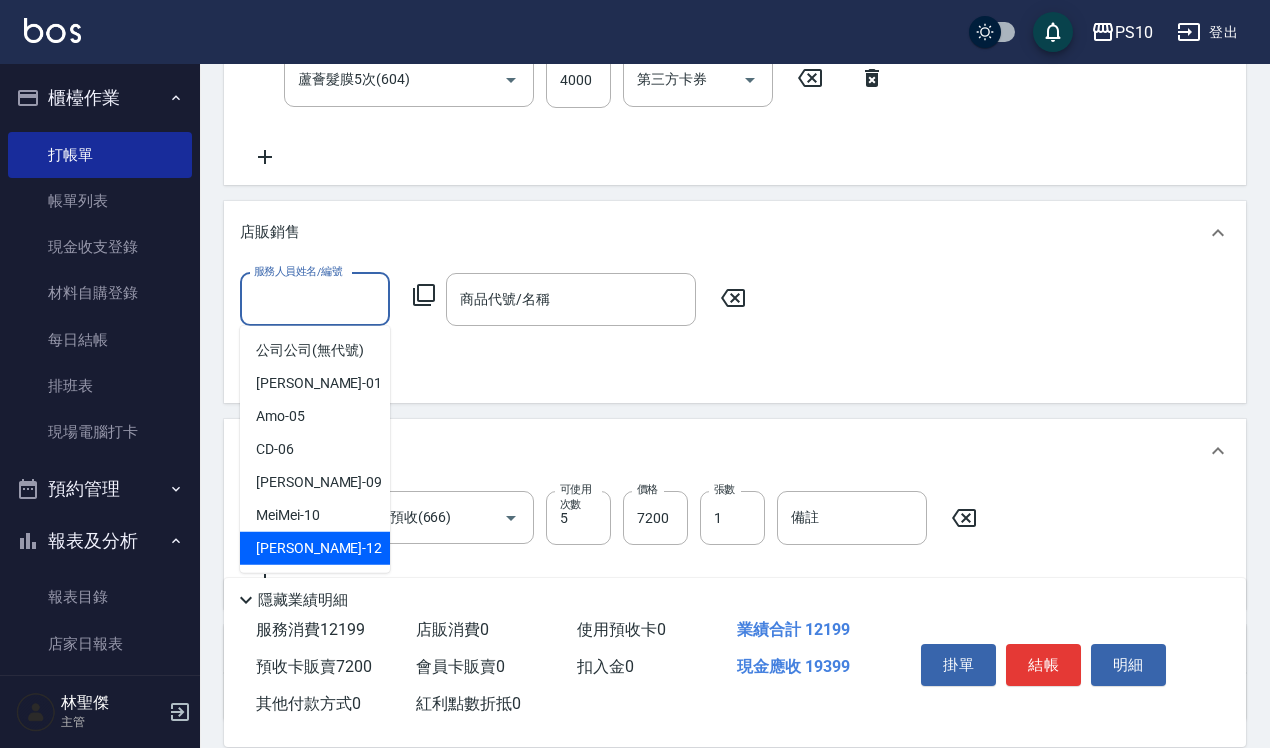 click on "[PERSON_NAME] -12" at bounding box center [315, 548] 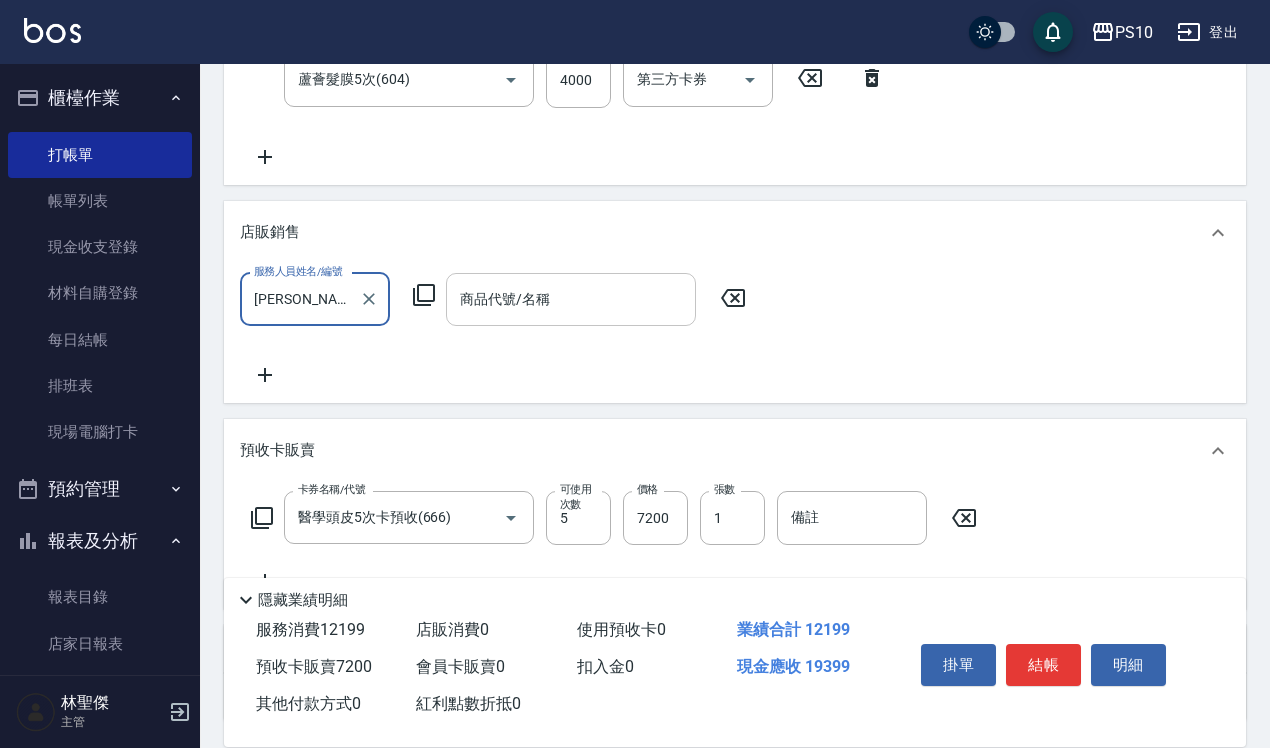 click on "商品代號/名稱" at bounding box center [571, 299] 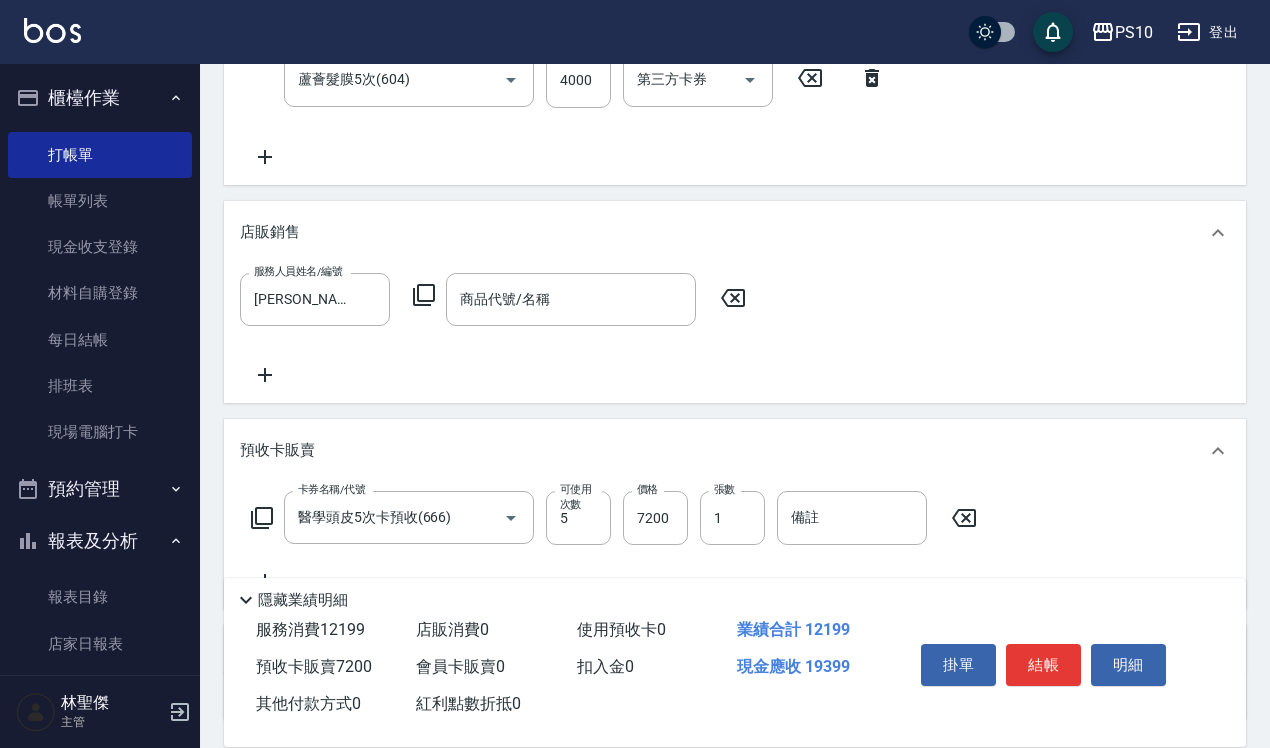 click 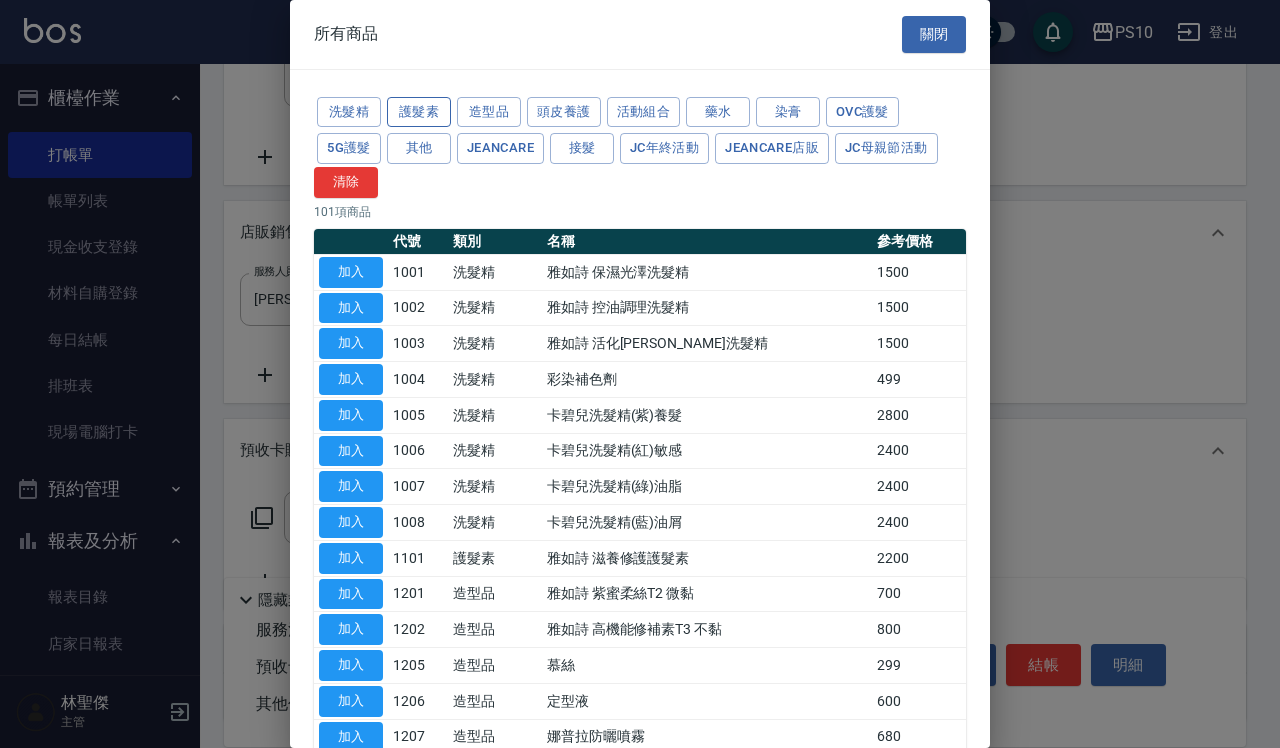 click on "護髮素" at bounding box center [419, 112] 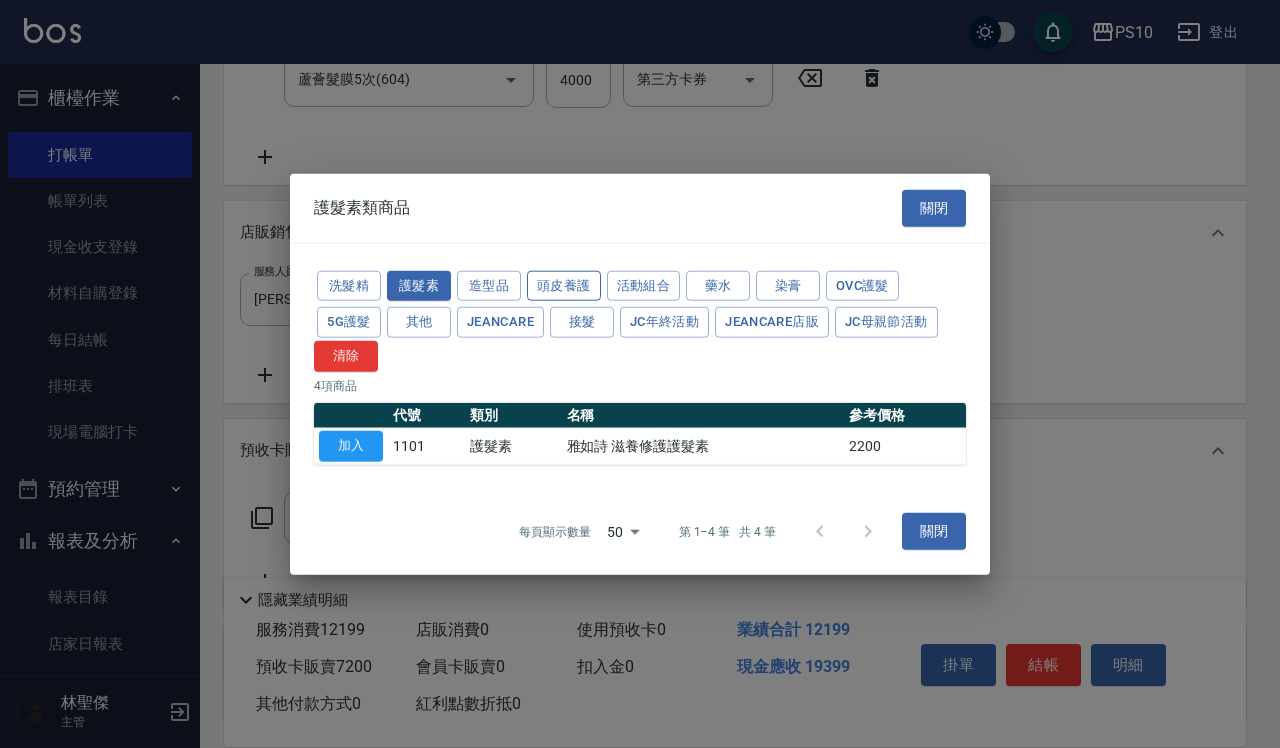 click on "頭皮養護" at bounding box center [564, 285] 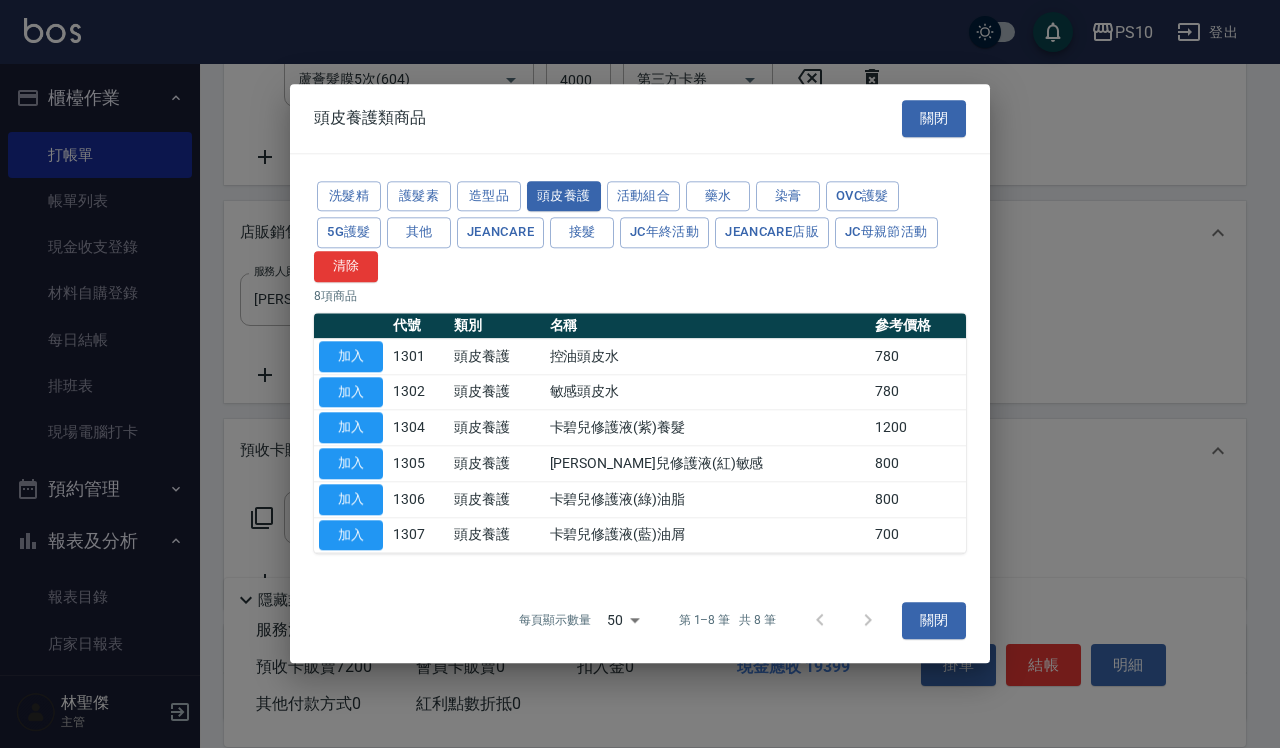 click on "1302" at bounding box center [418, 392] 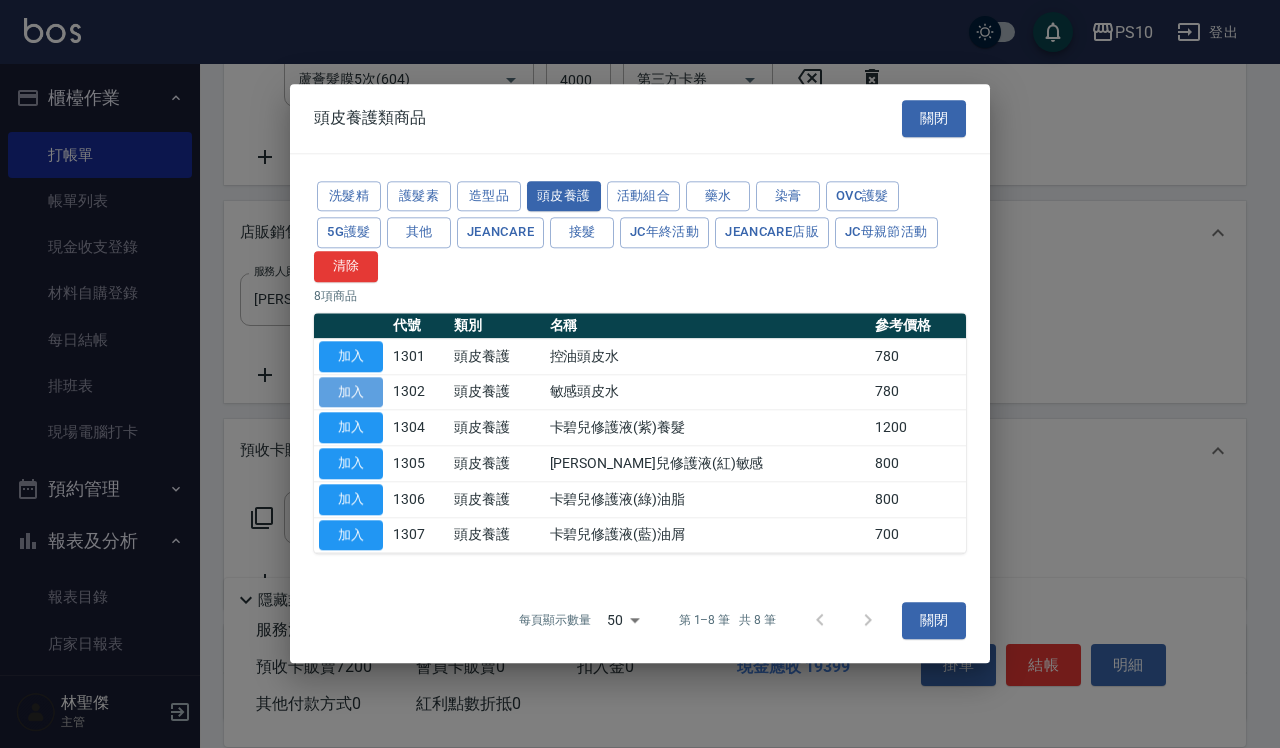 click on "加入" at bounding box center (351, 392) 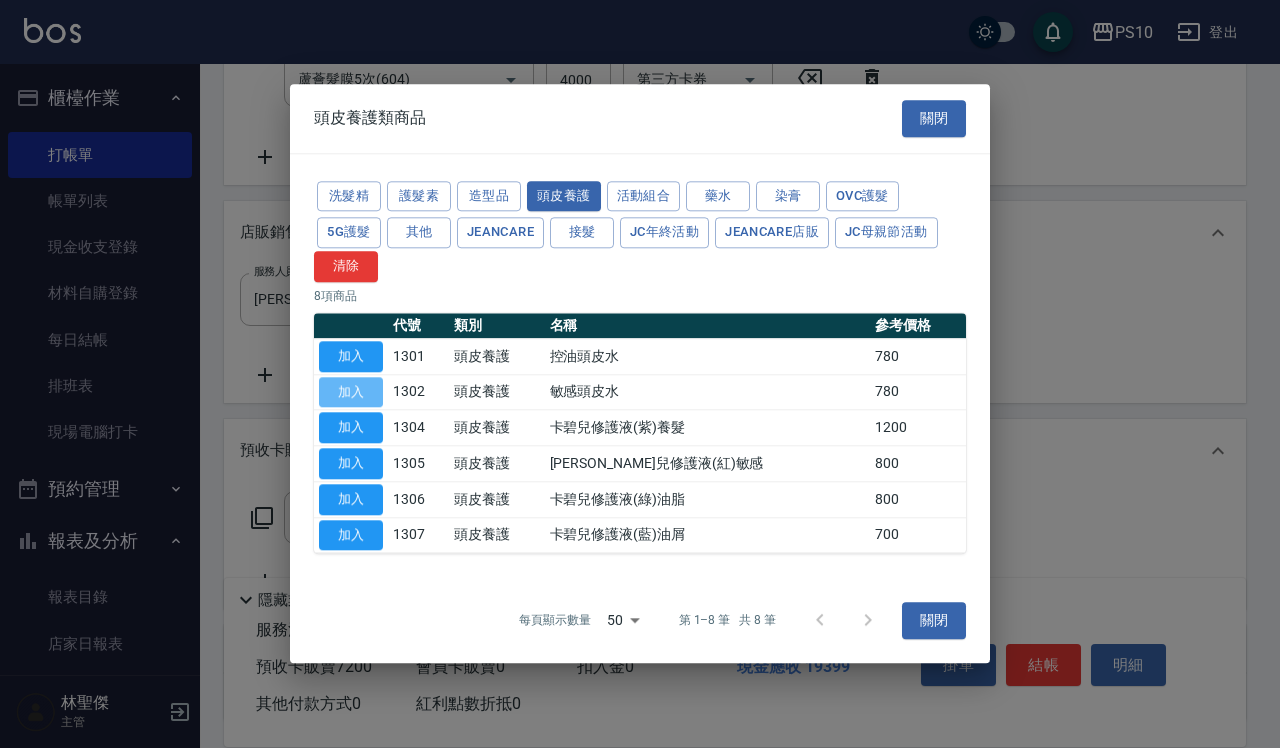 type on "敏感頭皮水" 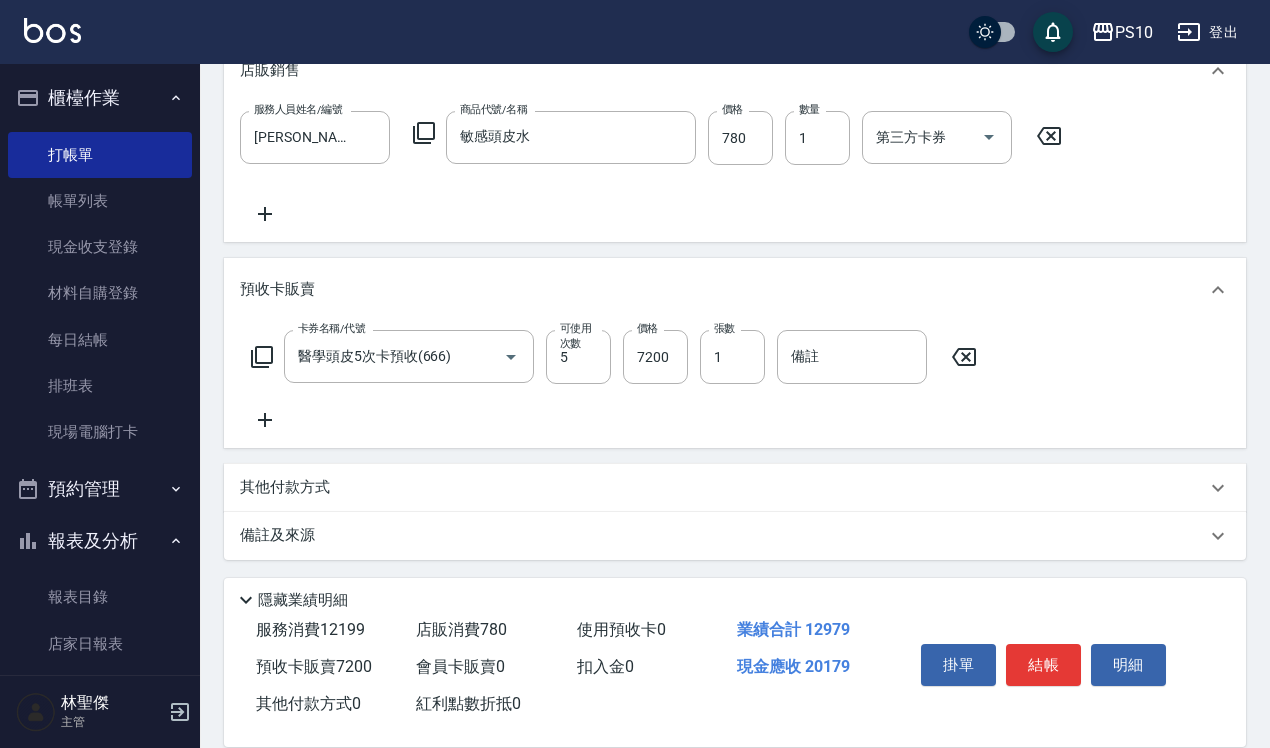 scroll, scrollTop: 666, scrollLeft: 0, axis: vertical 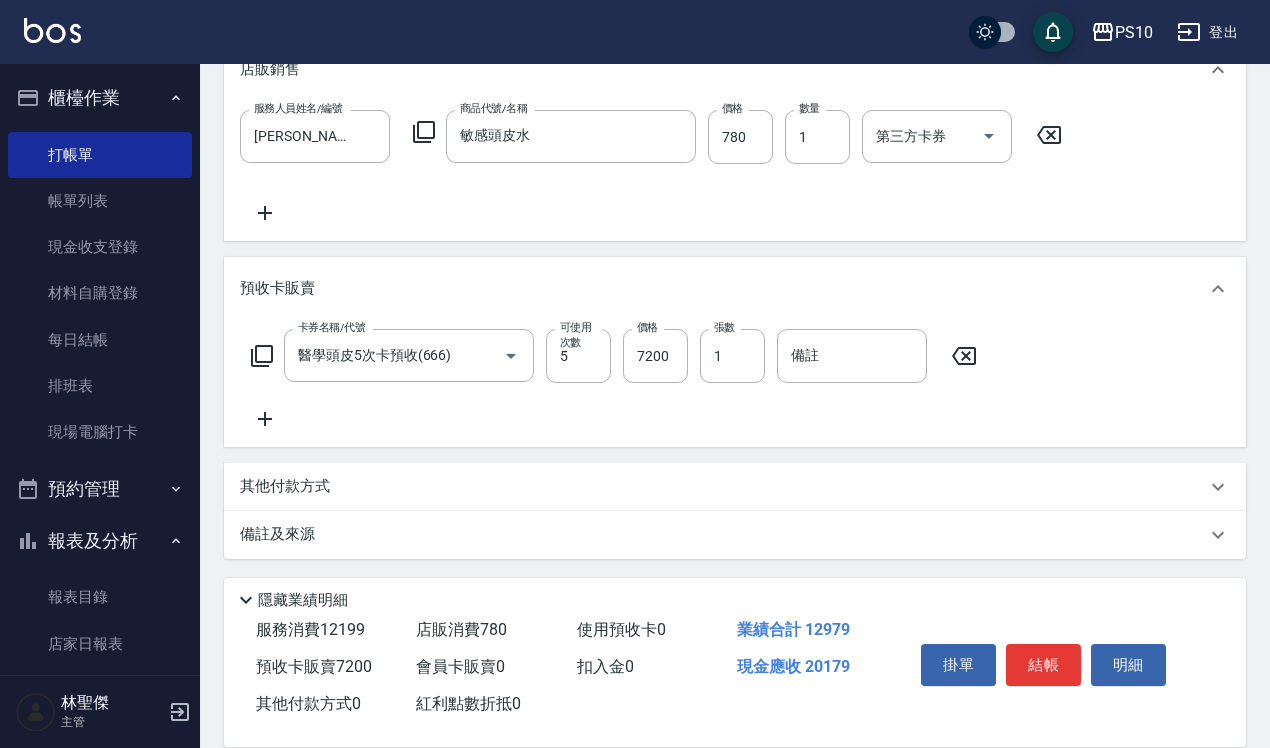 click on "其他付款方式" at bounding box center (290, 487) 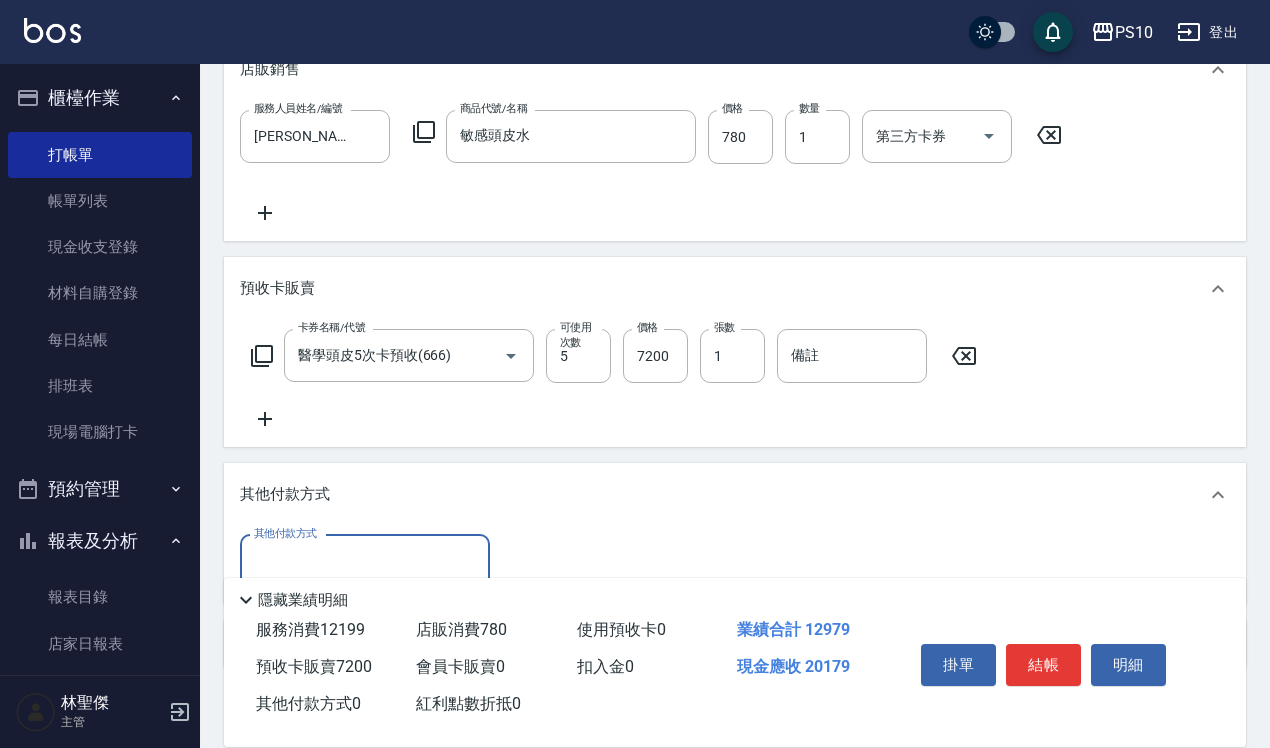 scroll, scrollTop: 2, scrollLeft: 0, axis: vertical 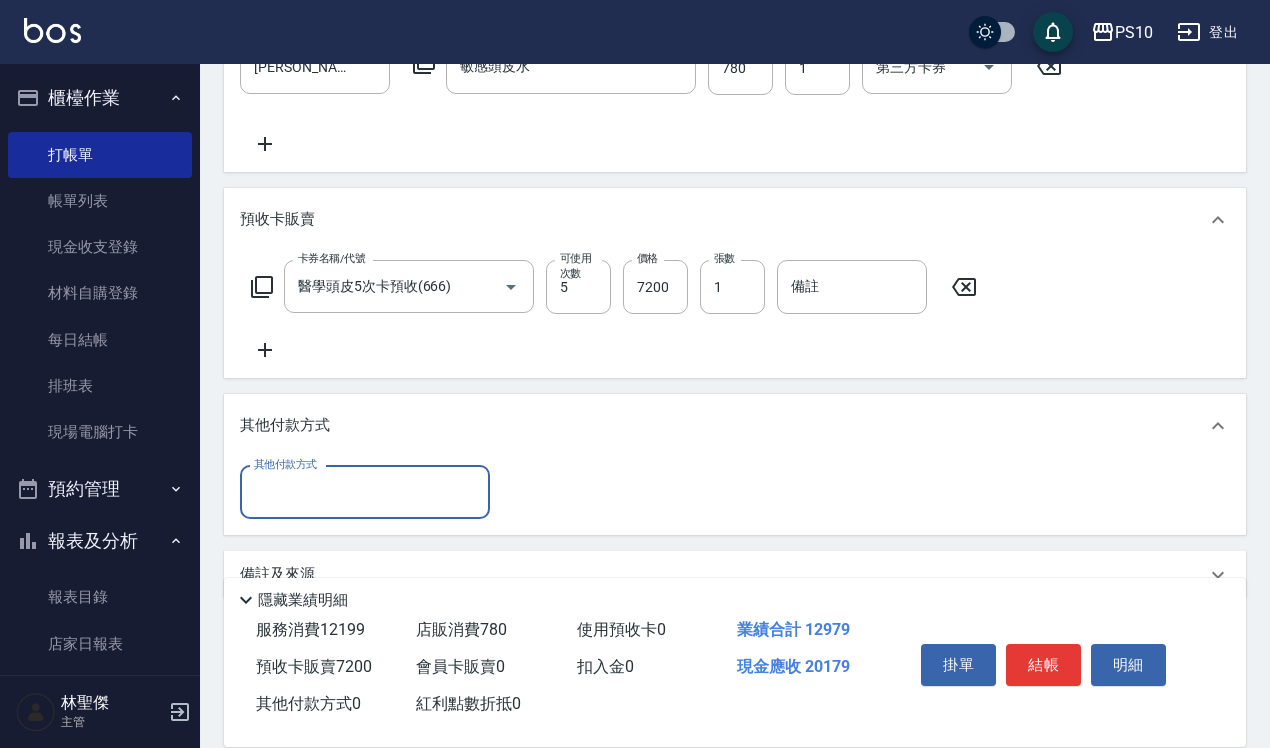 click on "其他付款方式" at bounding box center [365, 492] 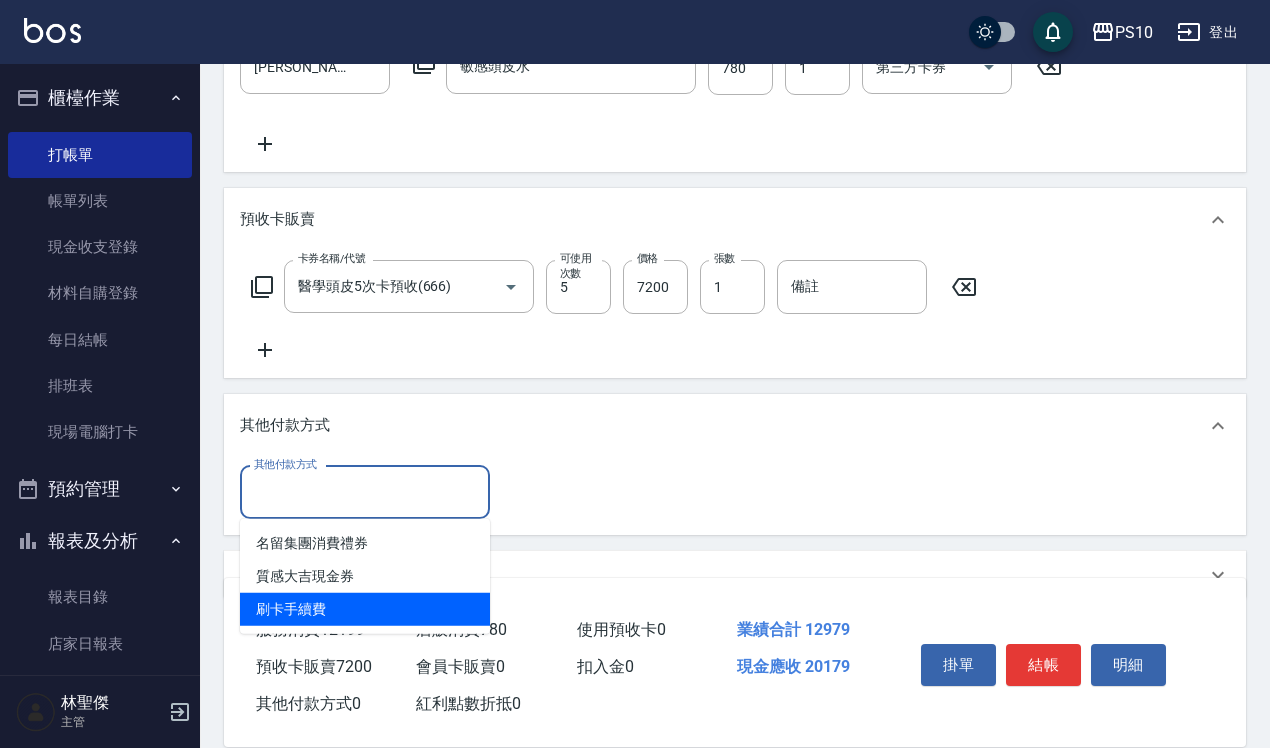 click on "刷卡手續費" at bounding box center (365, 609) 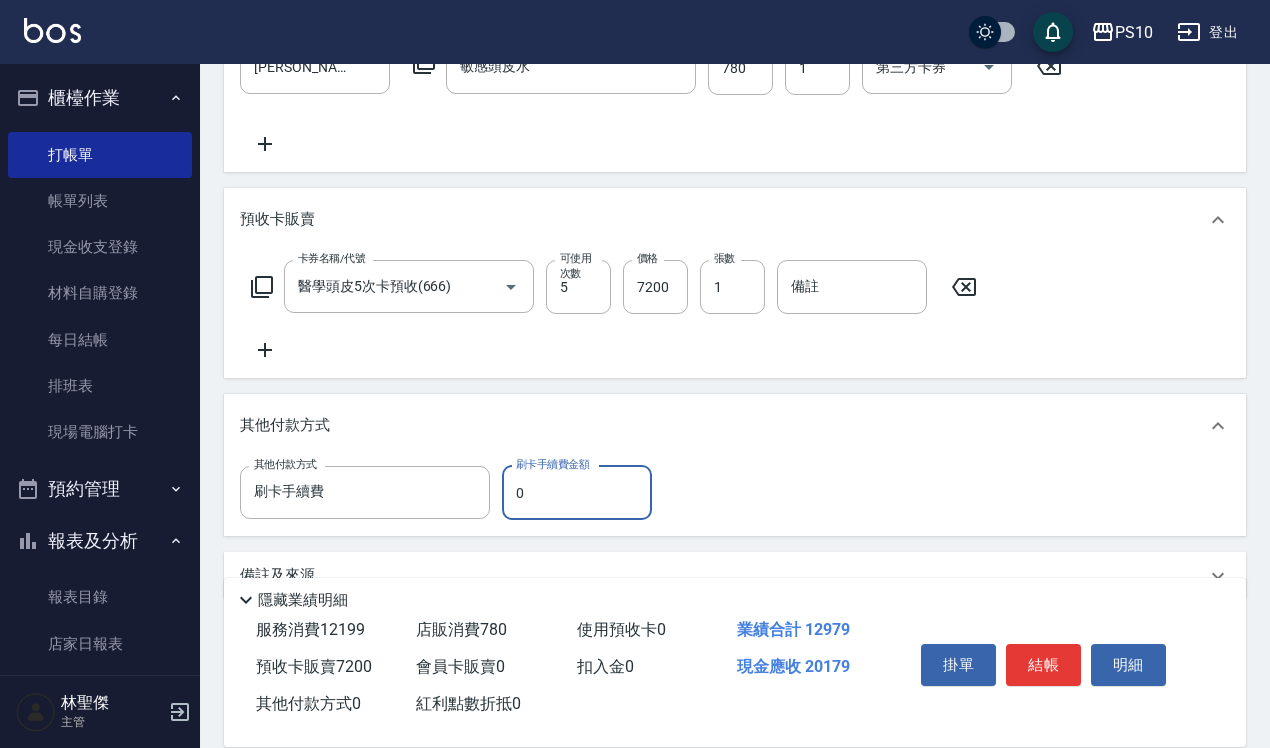 click on "0" at bounding box center [577, 493] 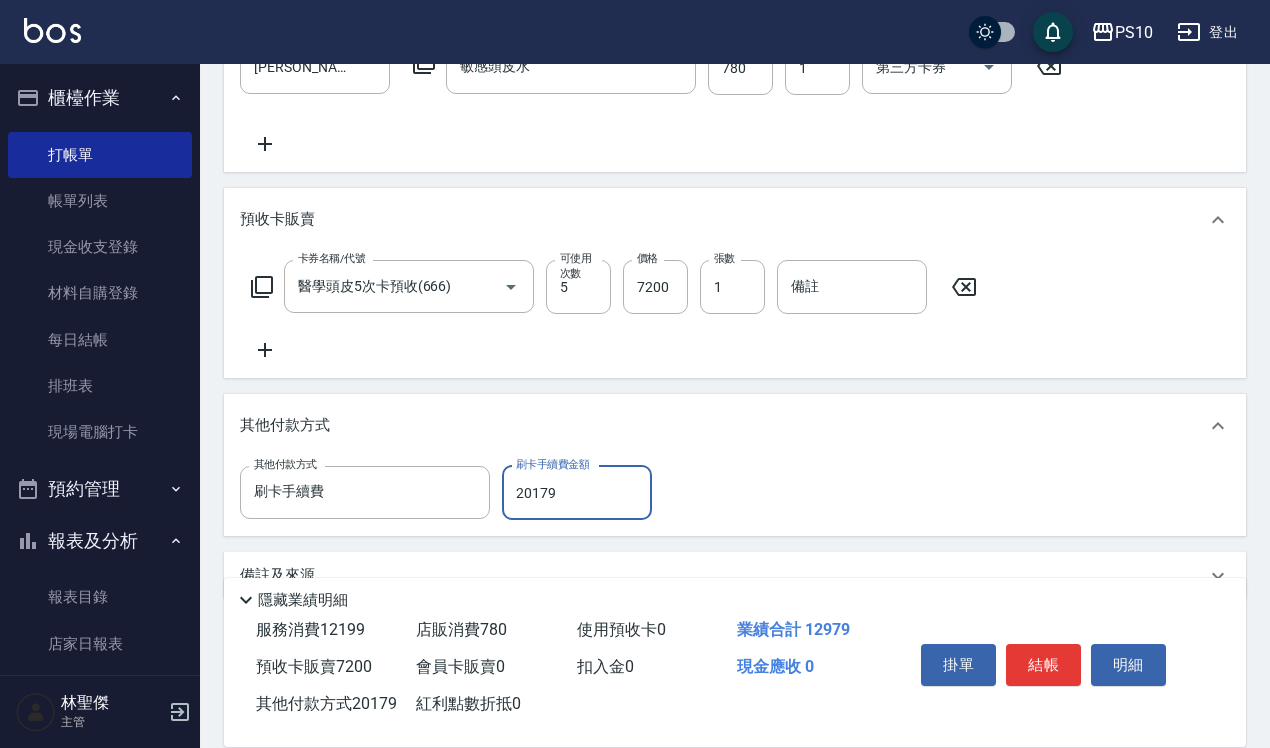 scroll, scrollTop: 0, scrollLeft: 0, axis: both 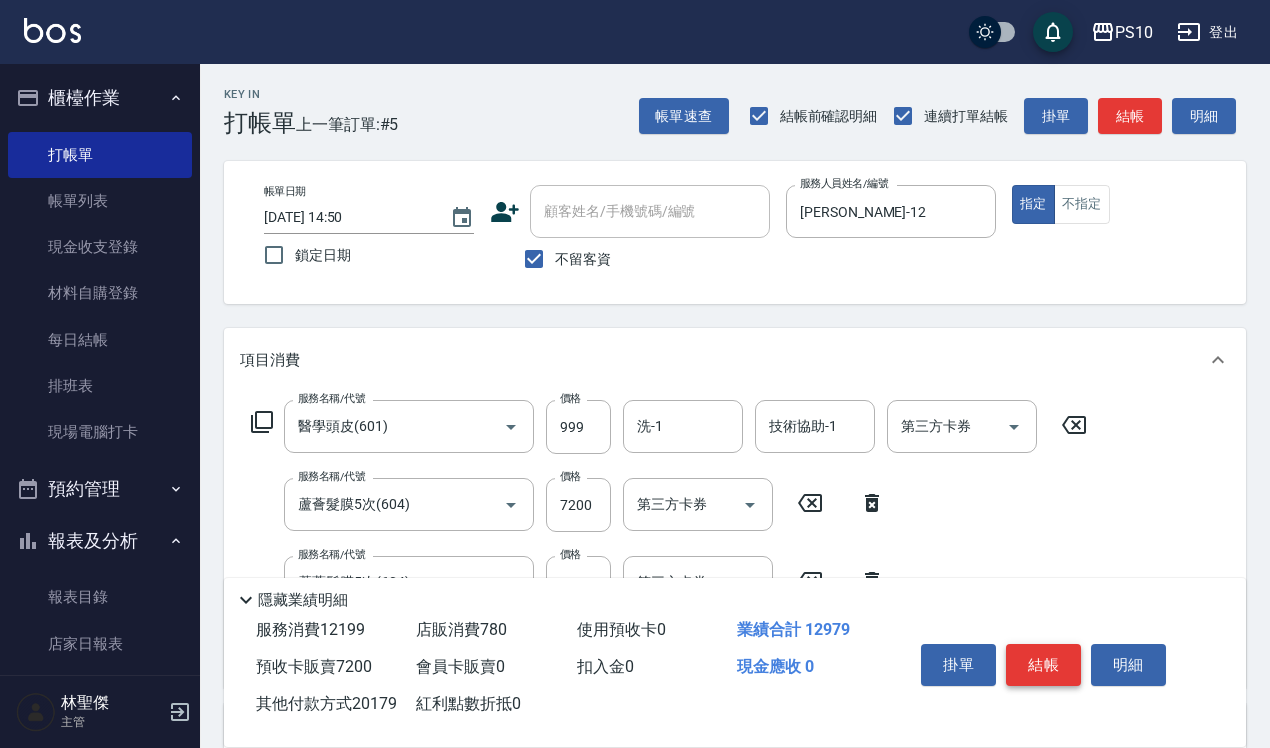 type on "20179" 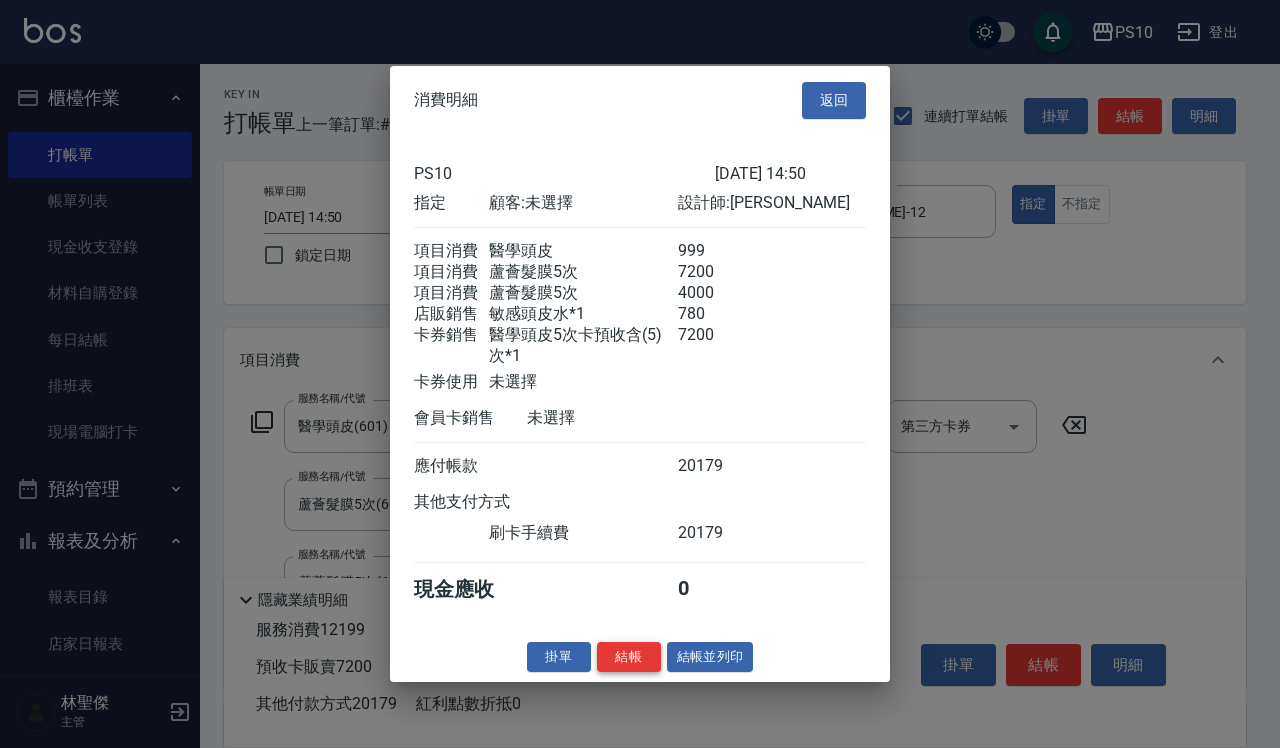 click on "結帳" at bounding box center (629, 656) 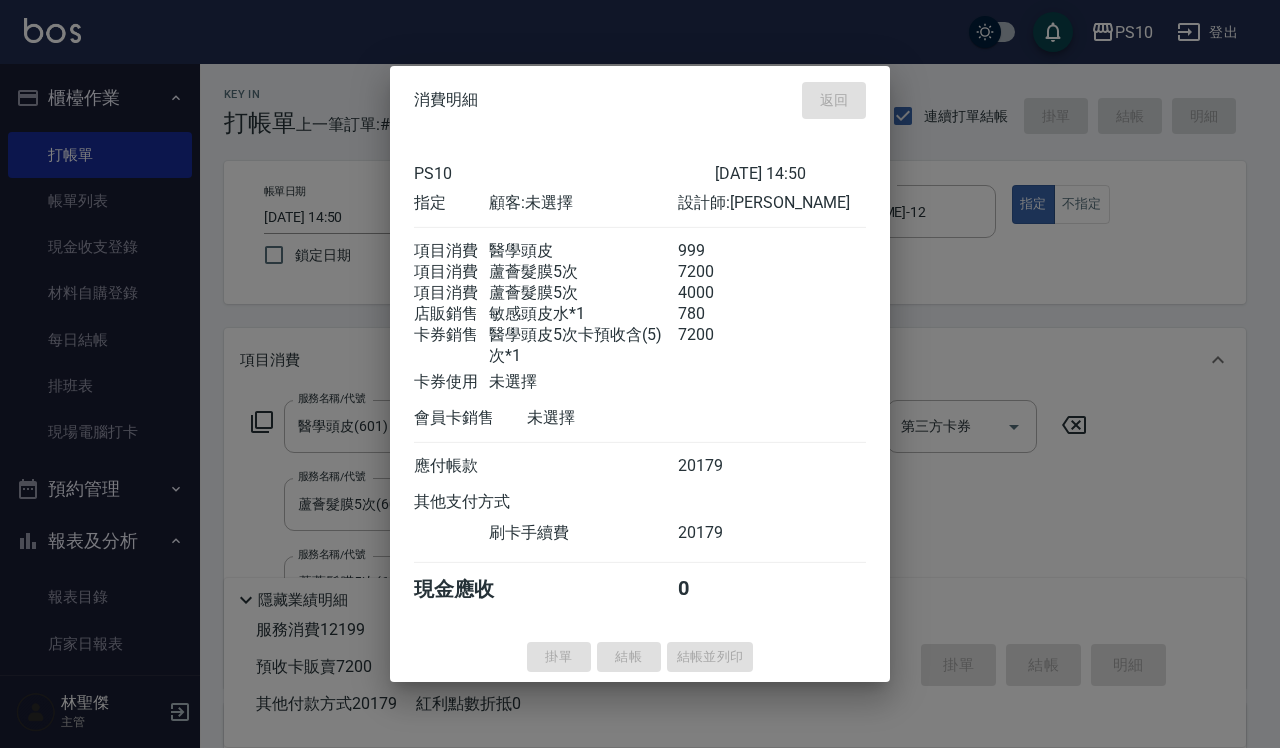 type on "[DATE] 14:51" 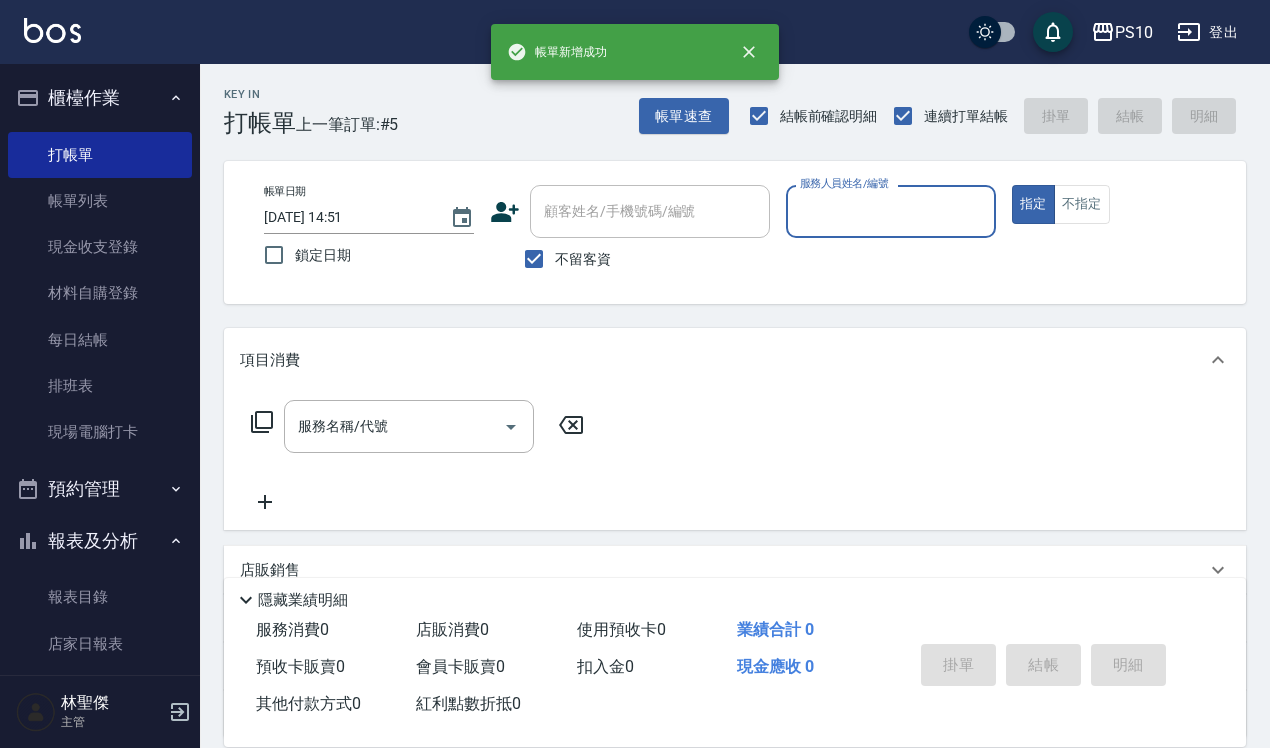 scroll, scrollTop: 0, scrollLeft: 0, axis: both 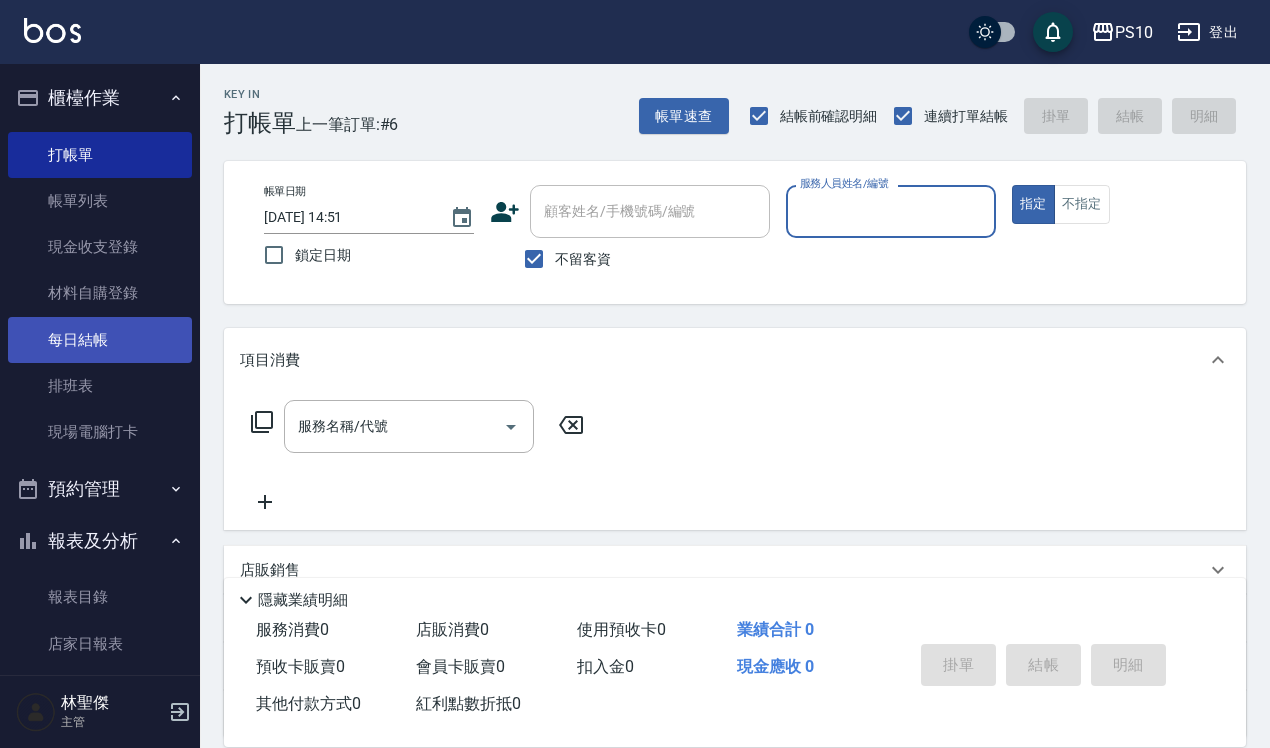 drag, startPoint x: 81, startPoint y: 247, endPoint x: 115, endPoint y: 338, distance: 97.144226 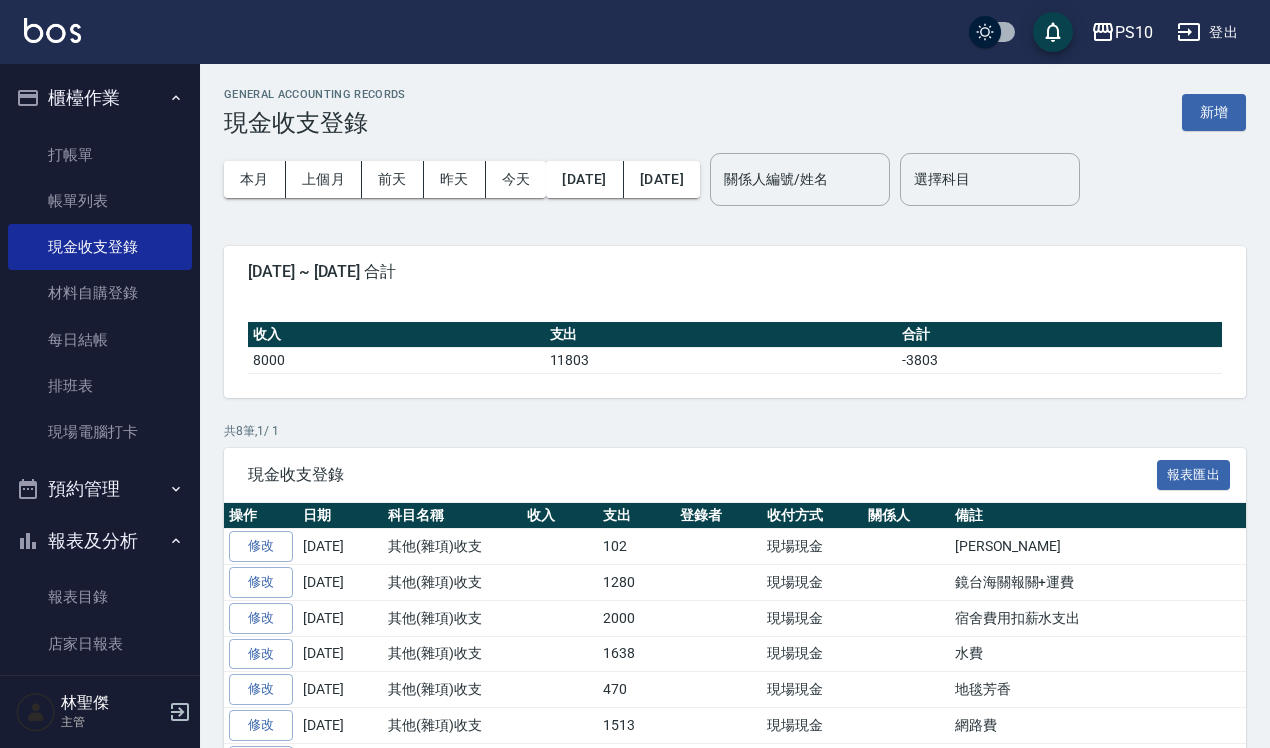 scroll, scrollTop: 461, scrollLeft: 0, axis: vertical 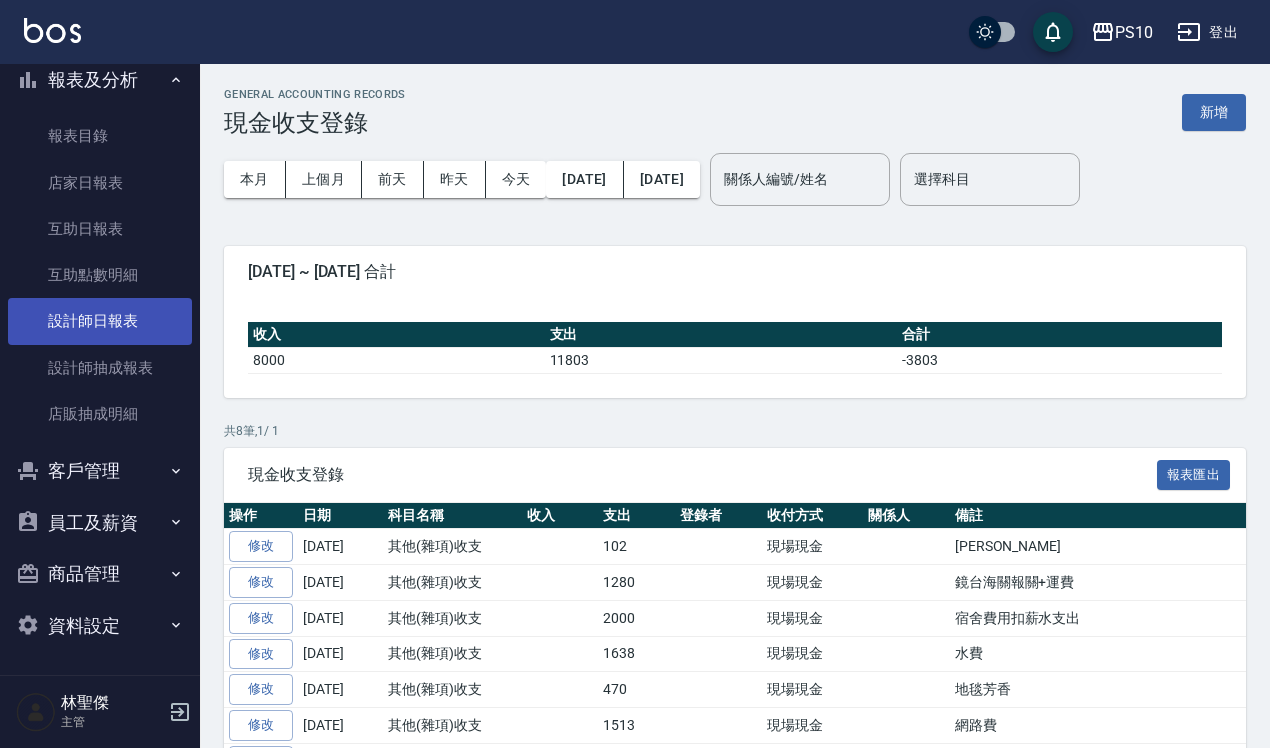 click on "設計師日報表" at bounding box center [100, 321] 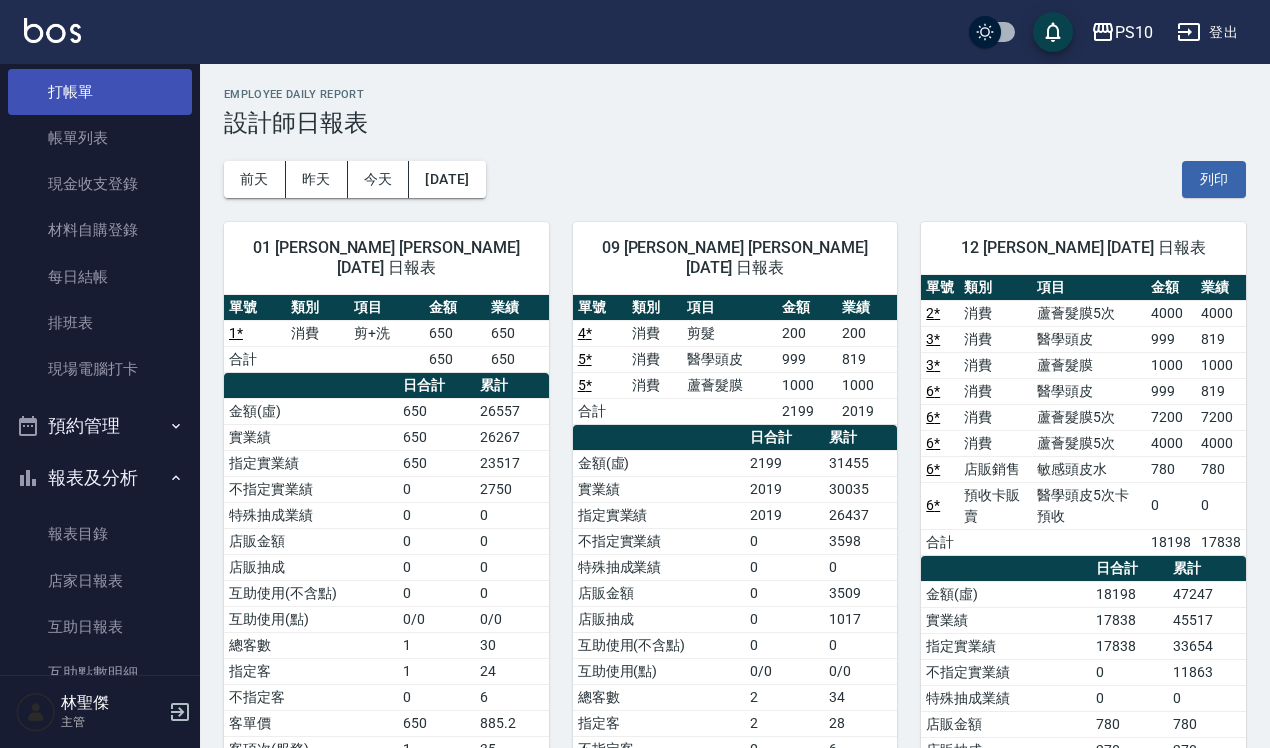 scroll, scrollTop: 0, scrollLeft: 0, axis: both 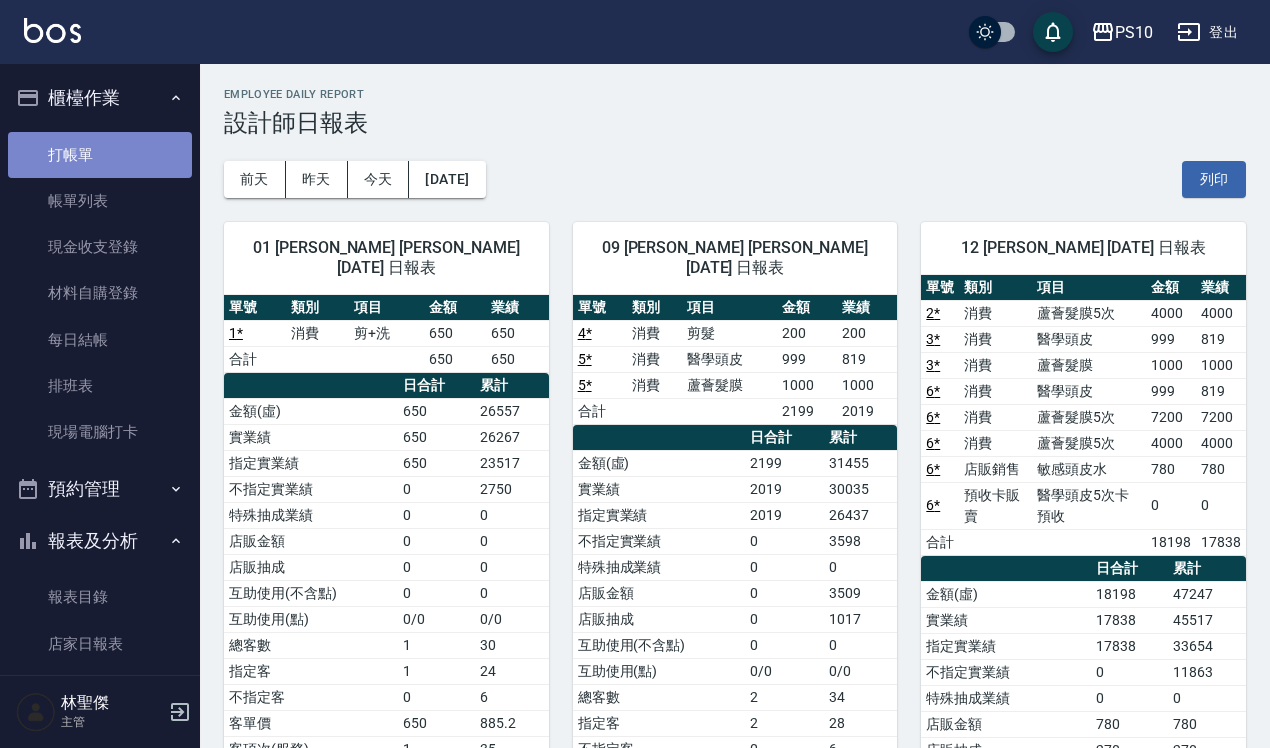 click on "打帳單" at bounding box center (100, 155) 